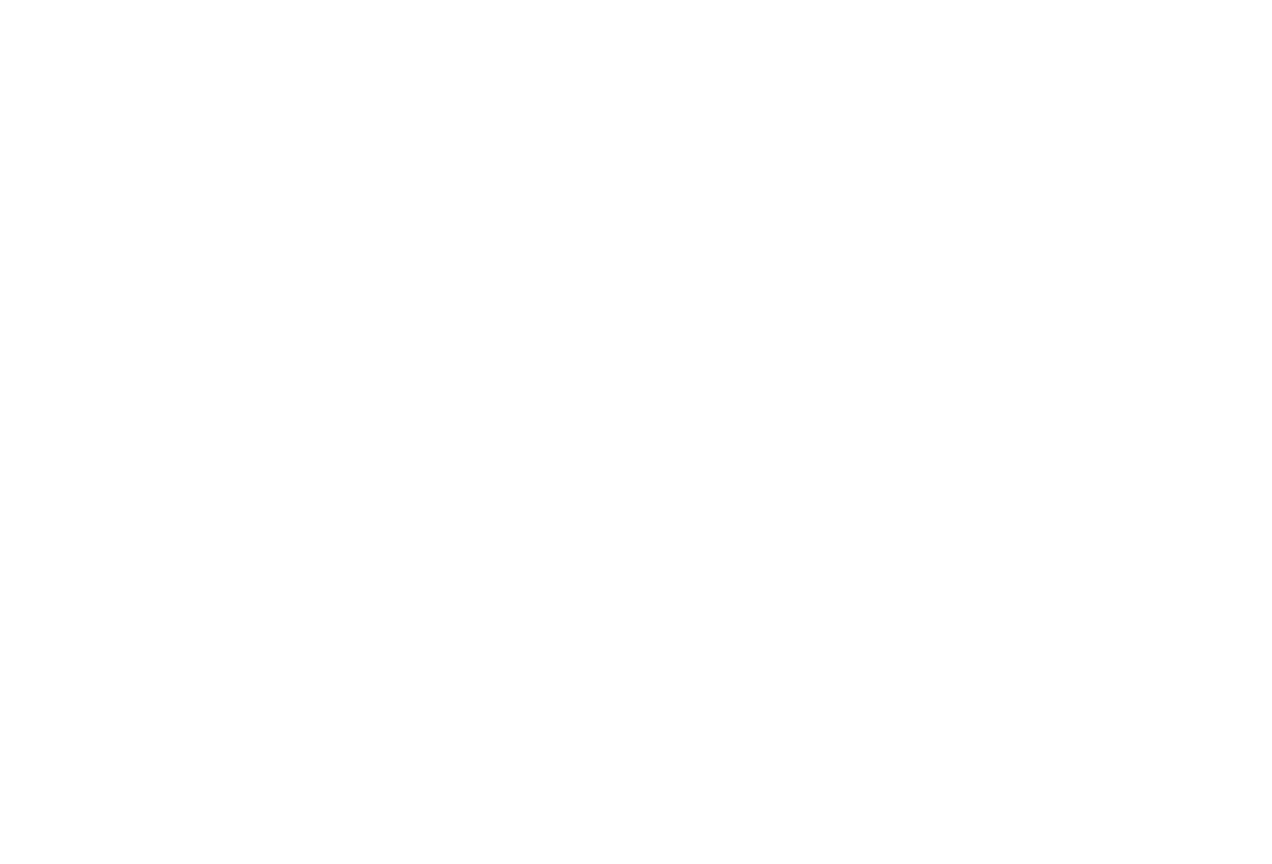 scroll, scrollTop: 0, scrollLeft: 0, axis: both 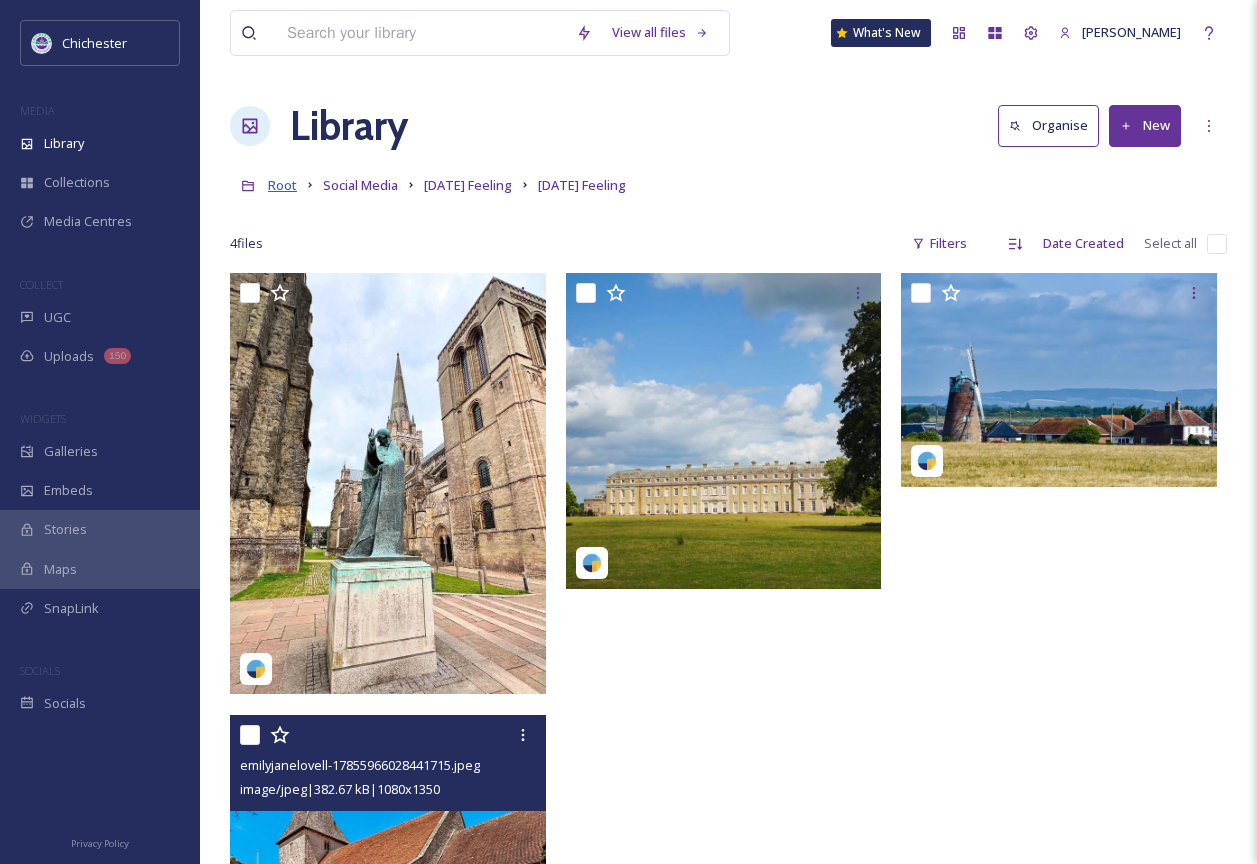 click on "Root" at bounding box center (282, 185) 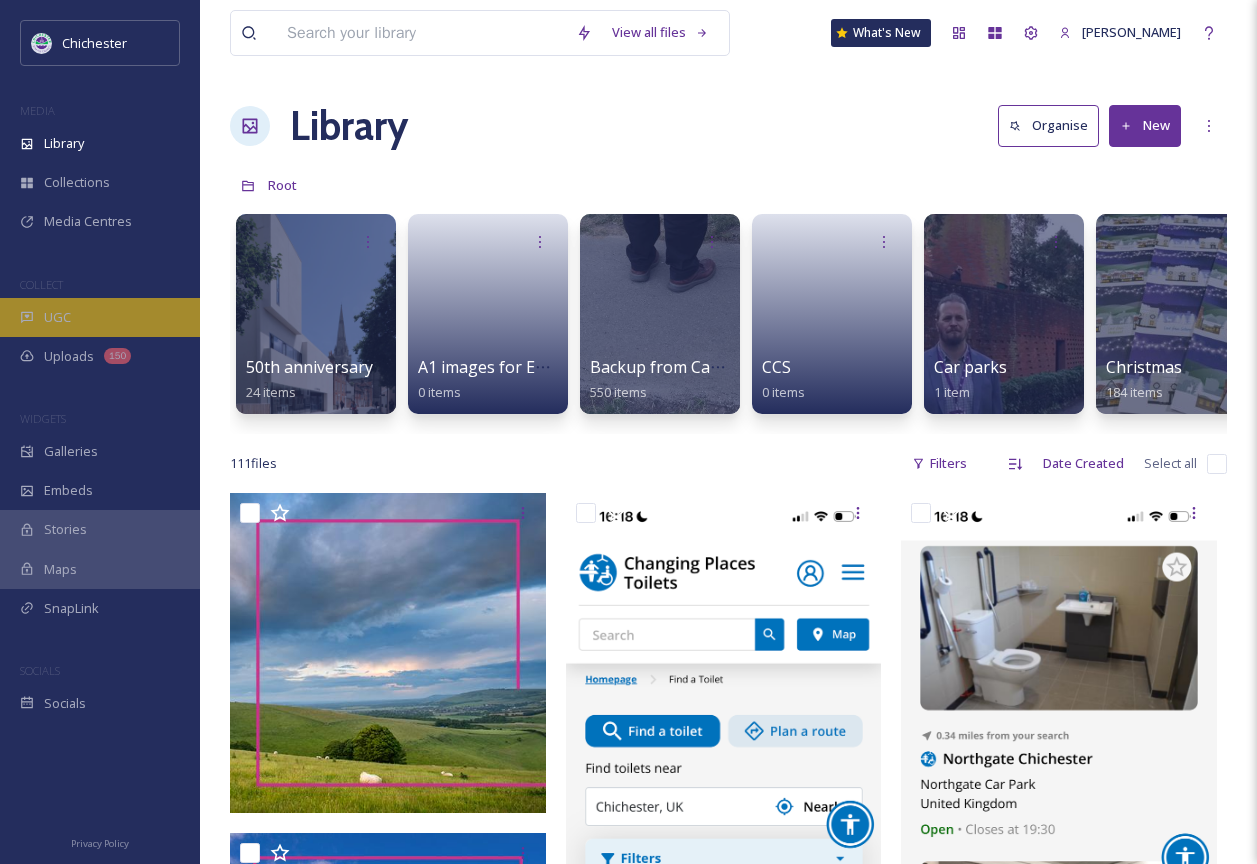 click on "UGC" at bounding box center [57, 317] 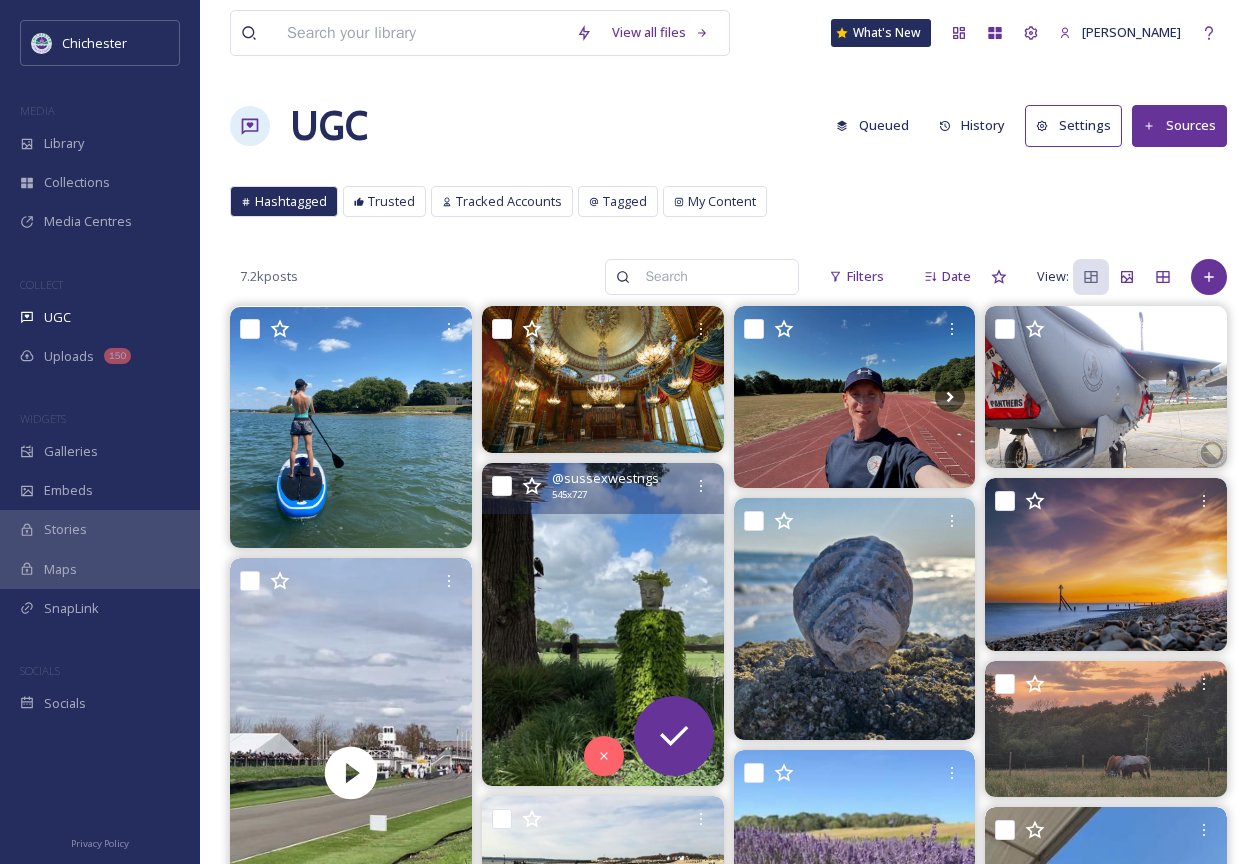 click at bounding box center (603, 624) 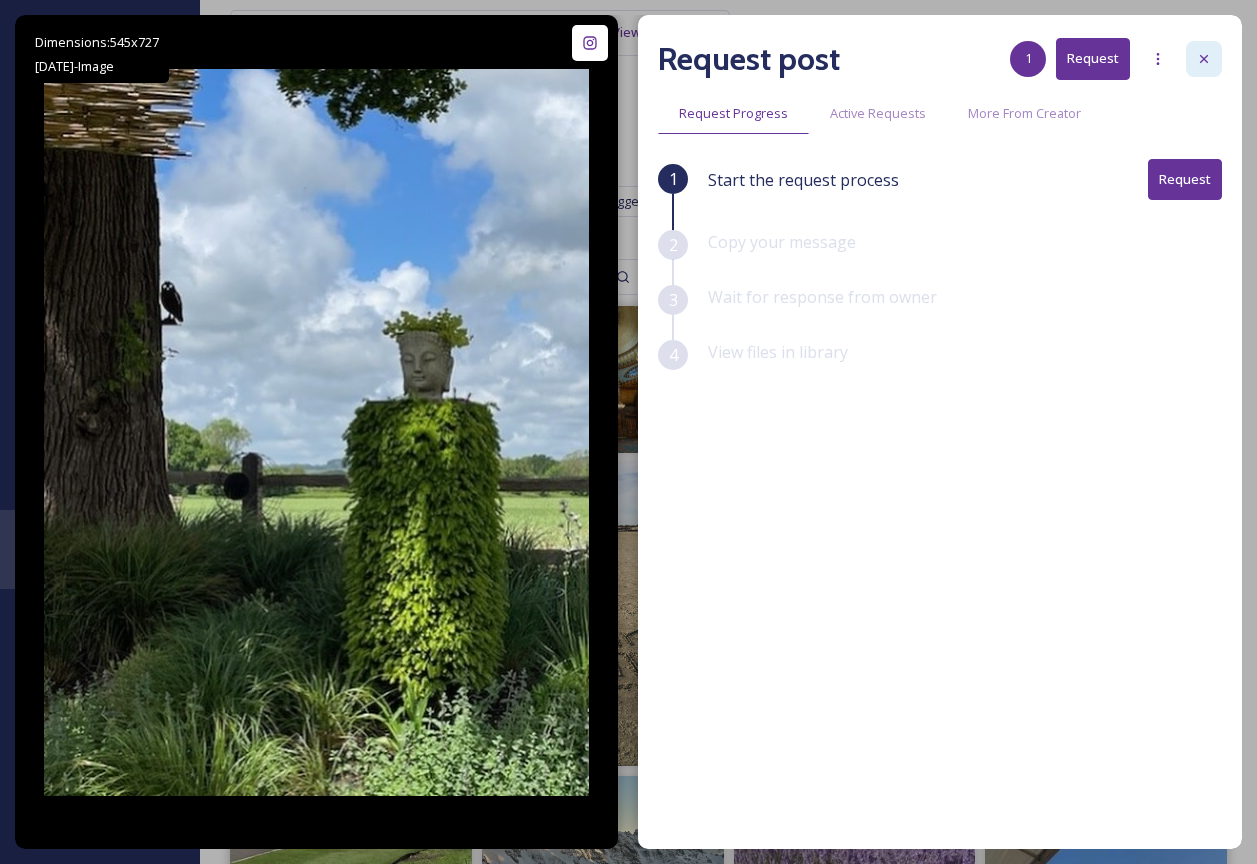 click 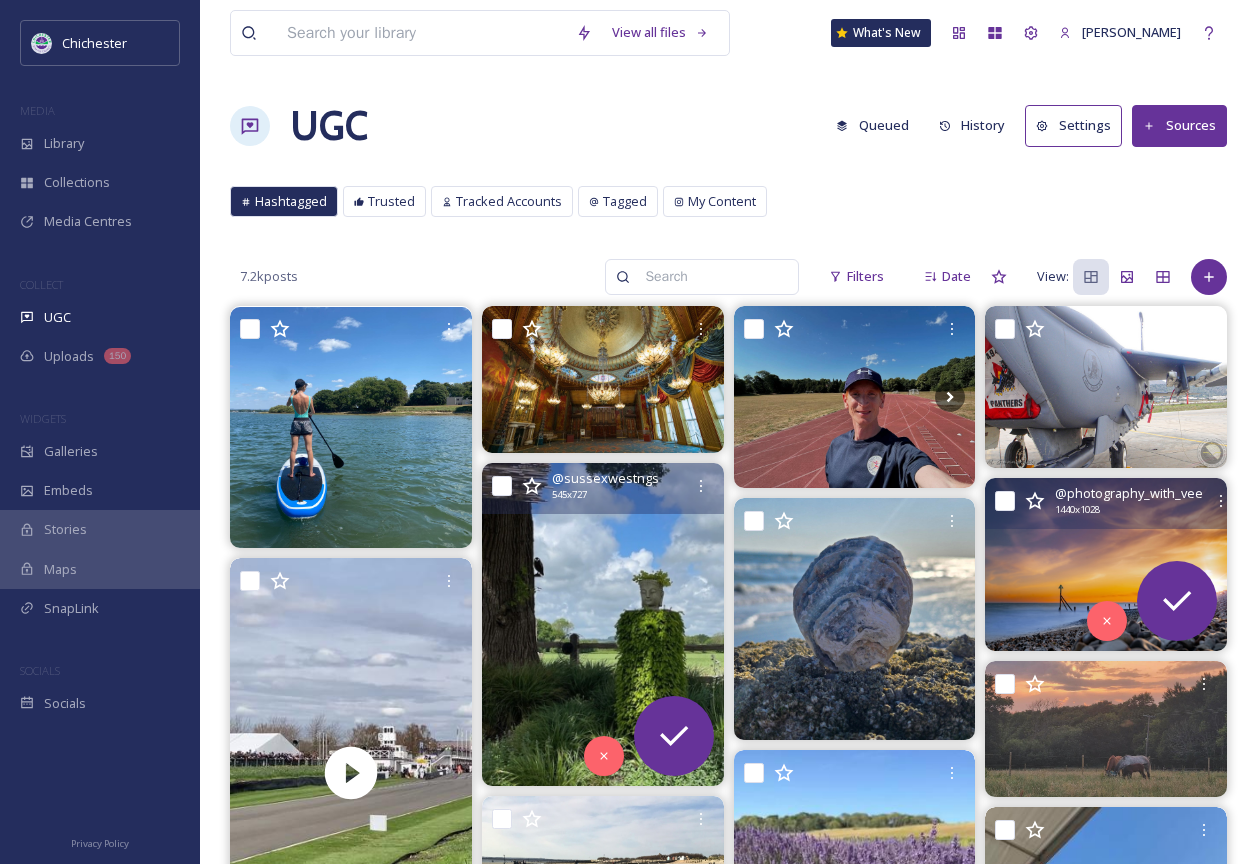 click at bounding box center [1106, 564] 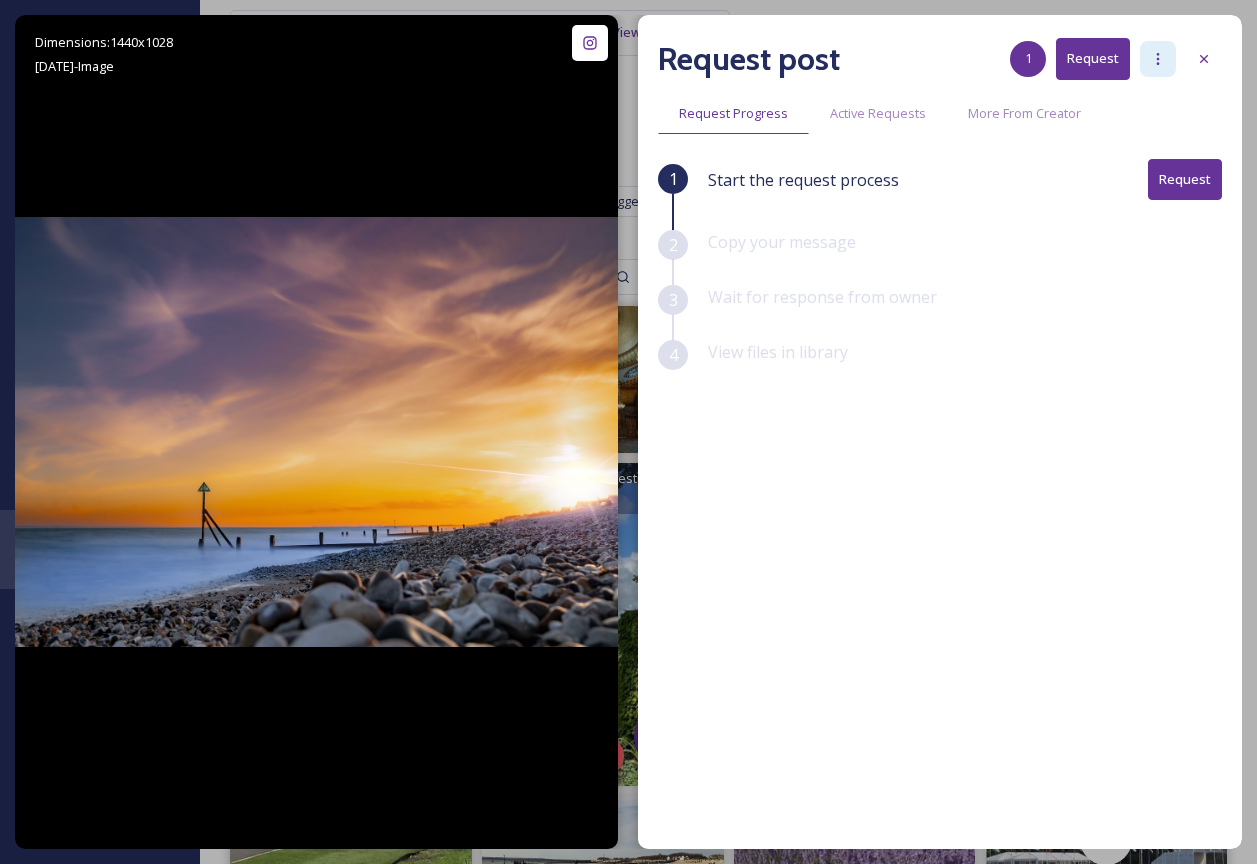 click at bounding box center (1158, 59) 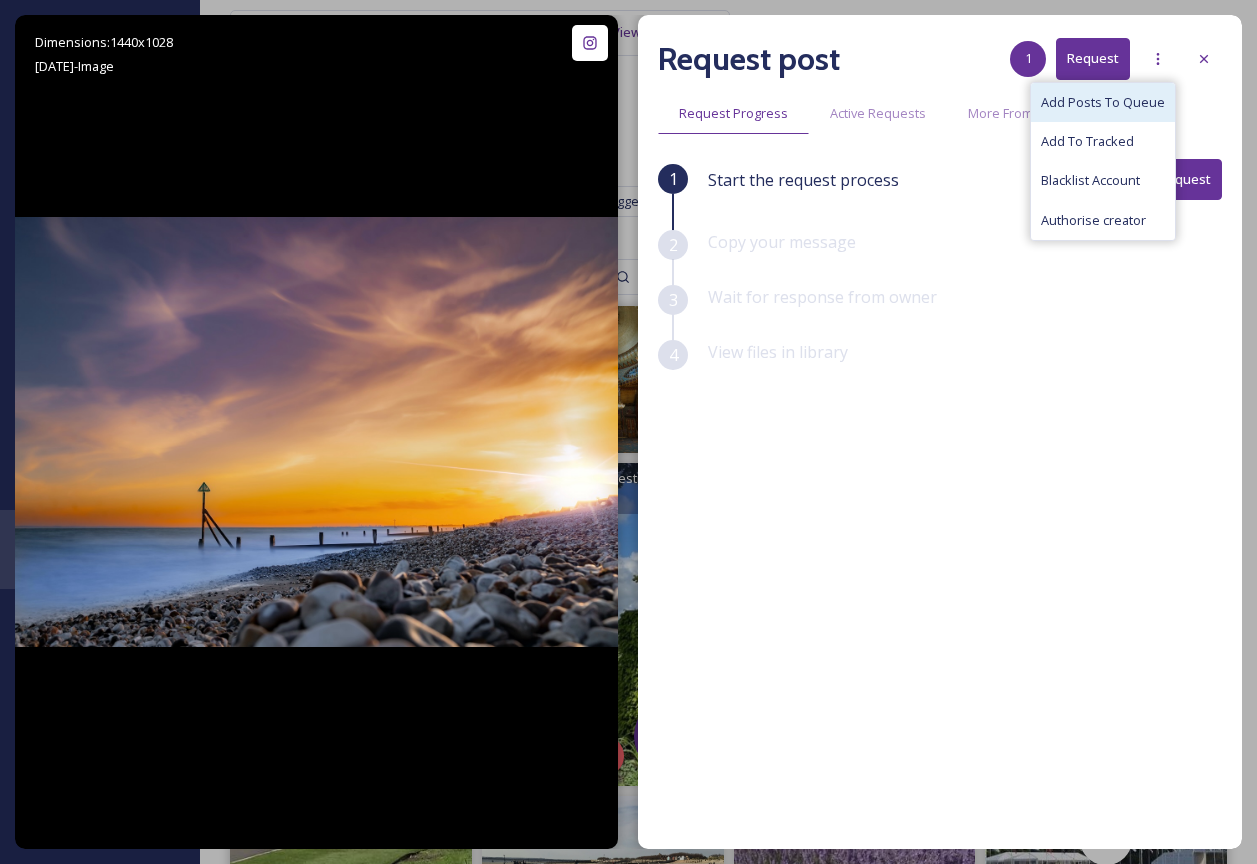 click on "Add Posts To Queue" at bounding box center [1103, 102] 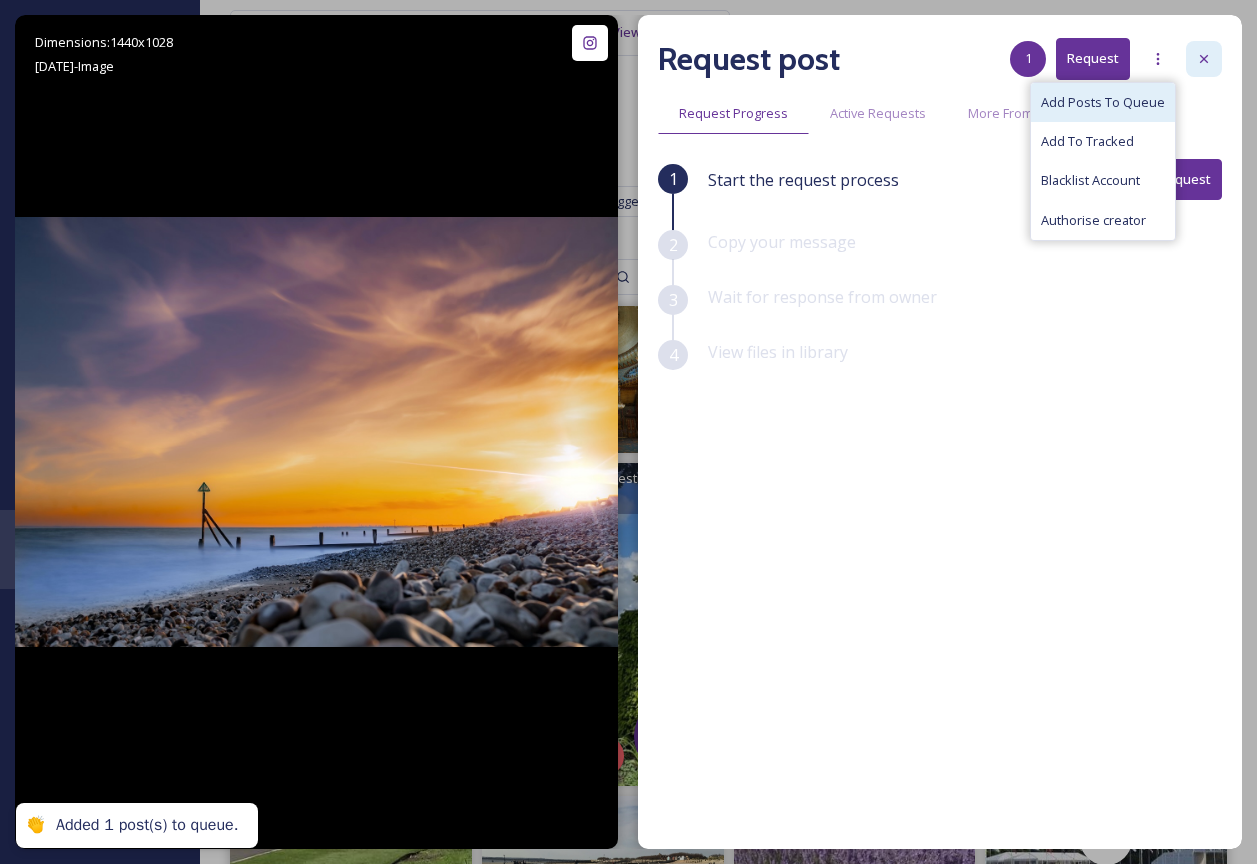 click at bounding box center (1204, 59) 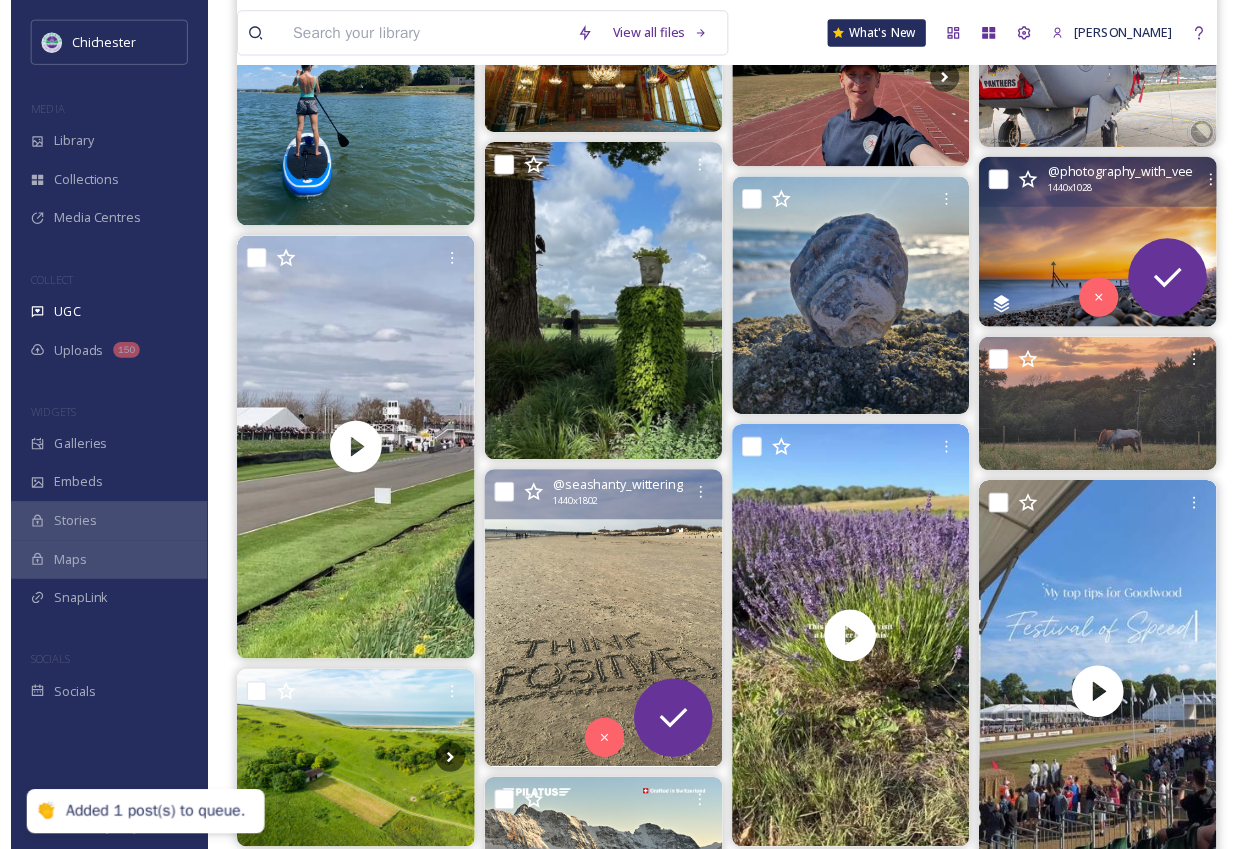 scroll, scrollTop: 400, scrollLeft: 0, axis: vertical 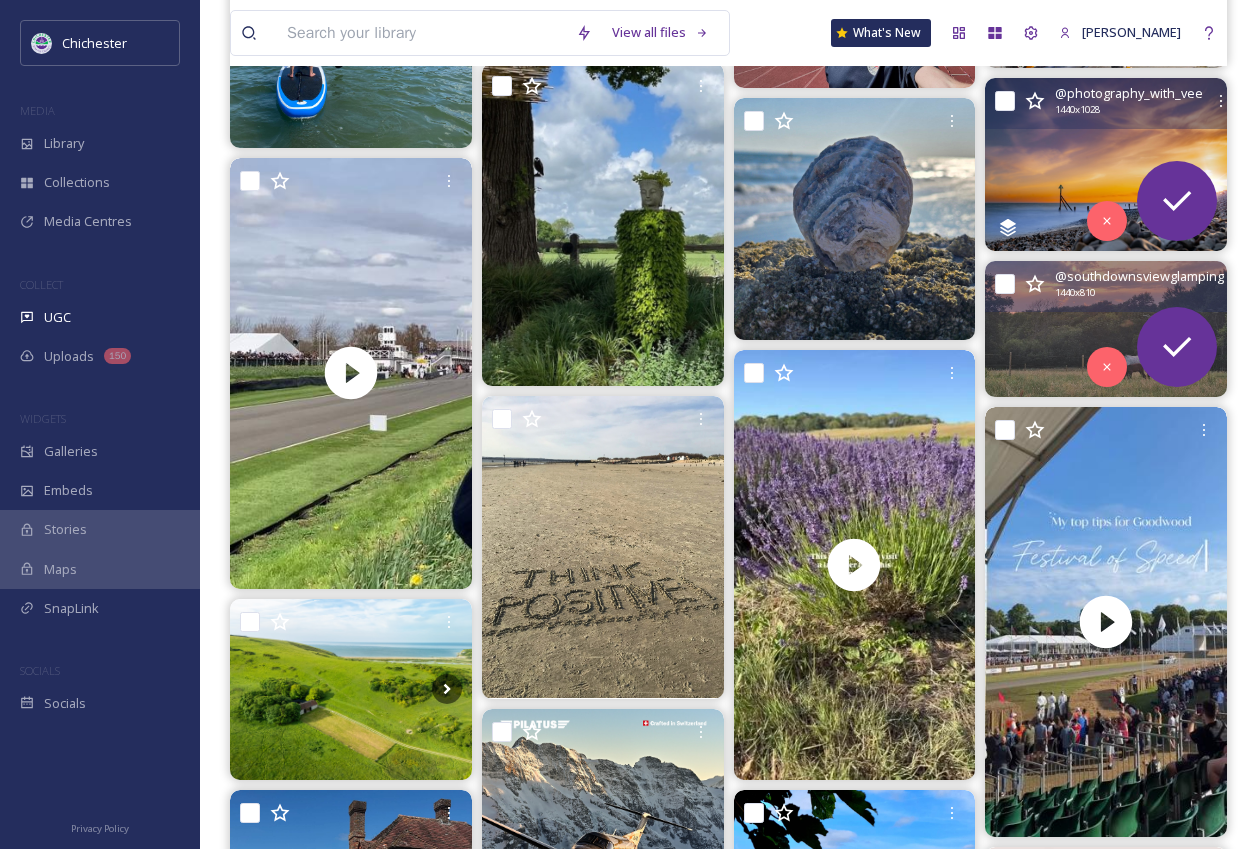 click at bounding box center [1106, 329] 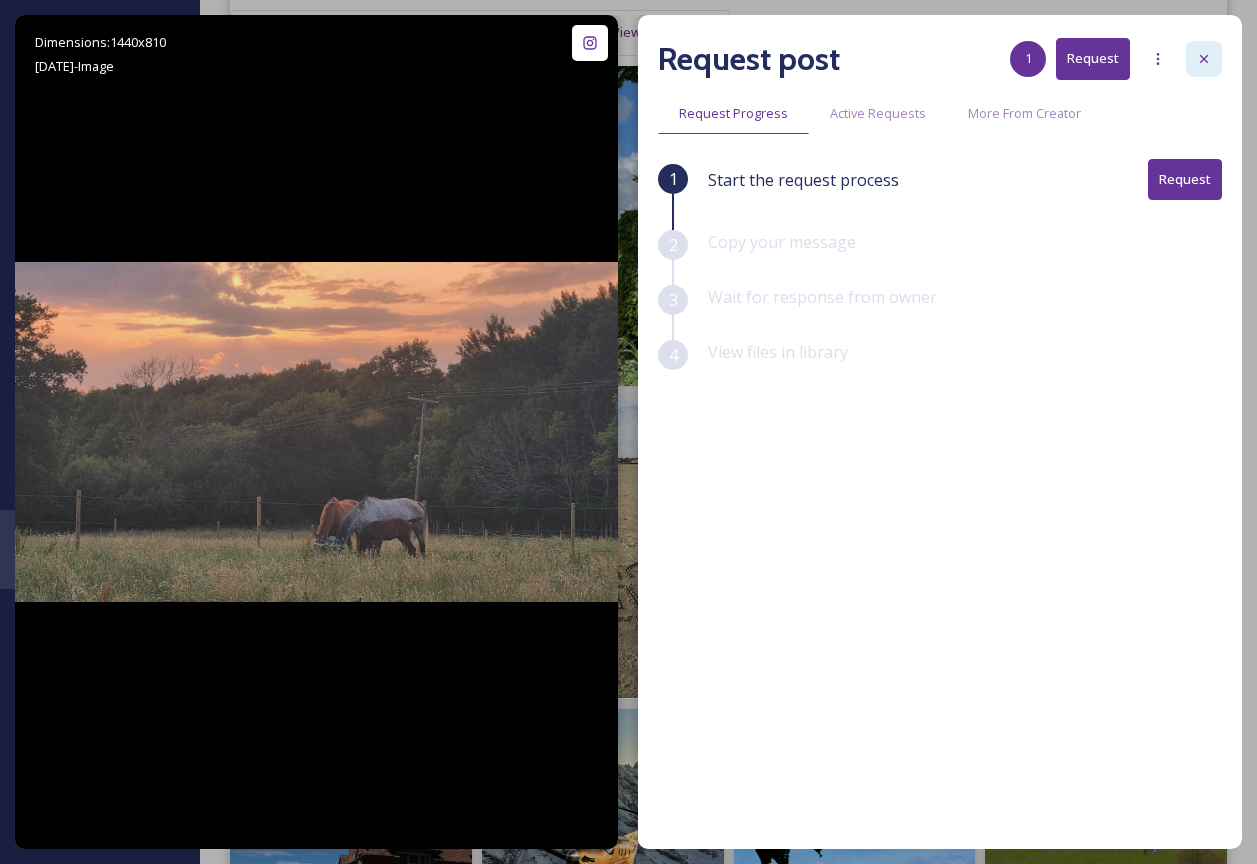 click at bounding box center [1204, 59] 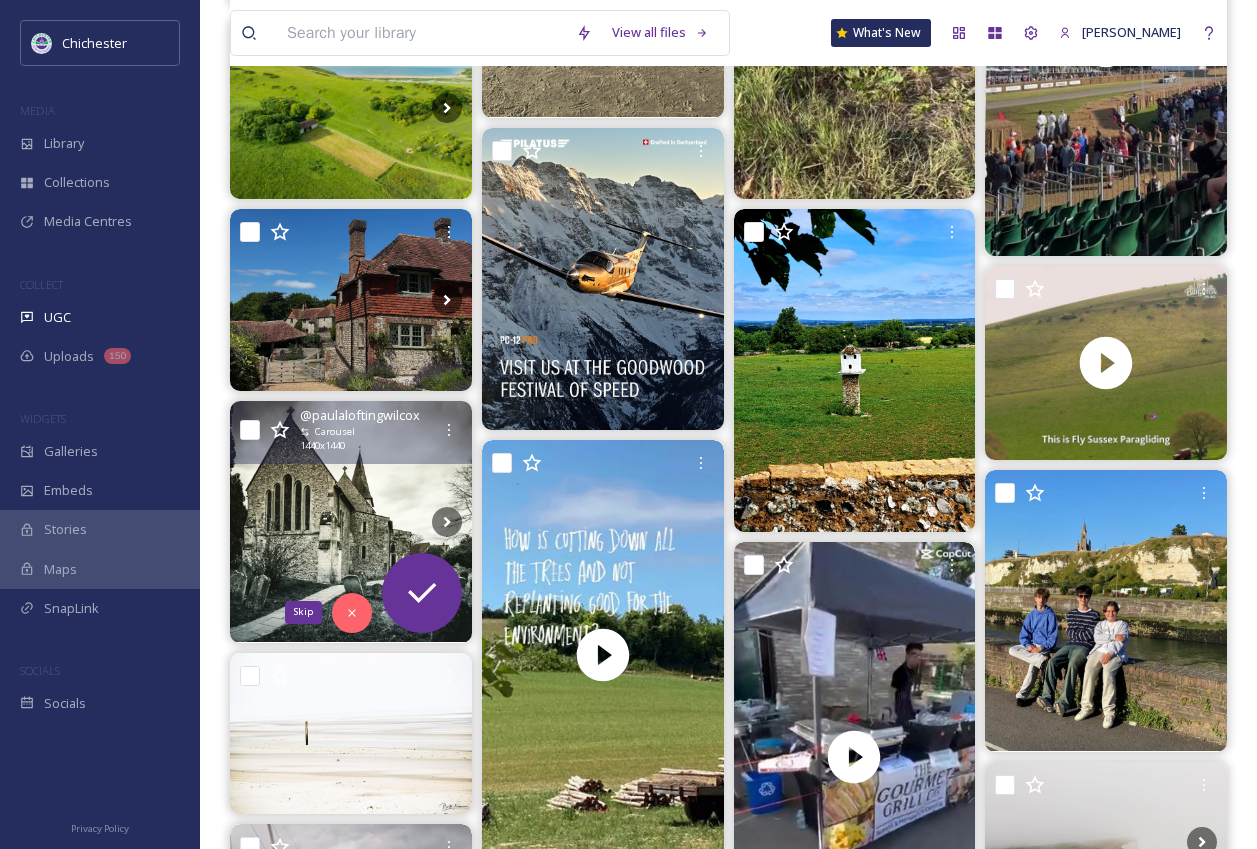 scroll, scrollTop: 1000, scrollLeft: 0, axis: vertical 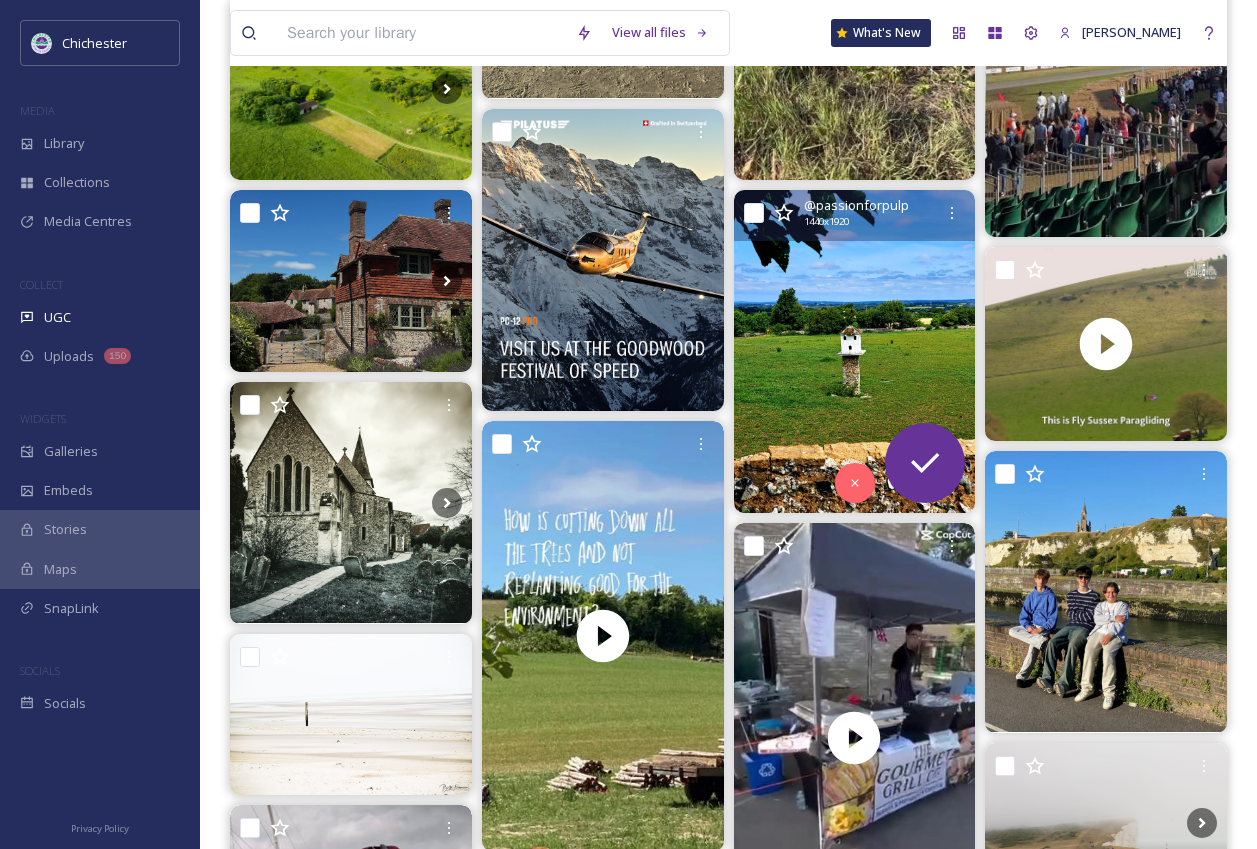 click at bounding box center [855, 351] 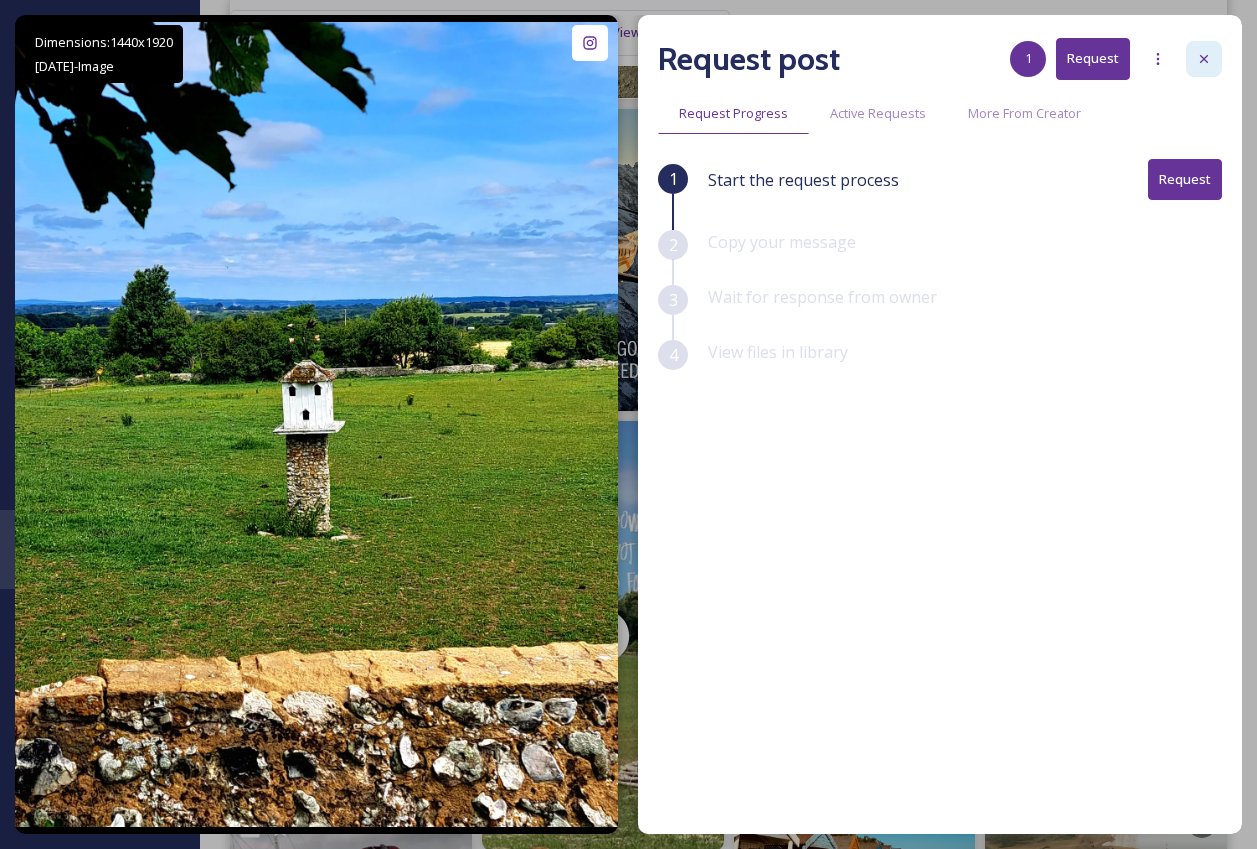 click 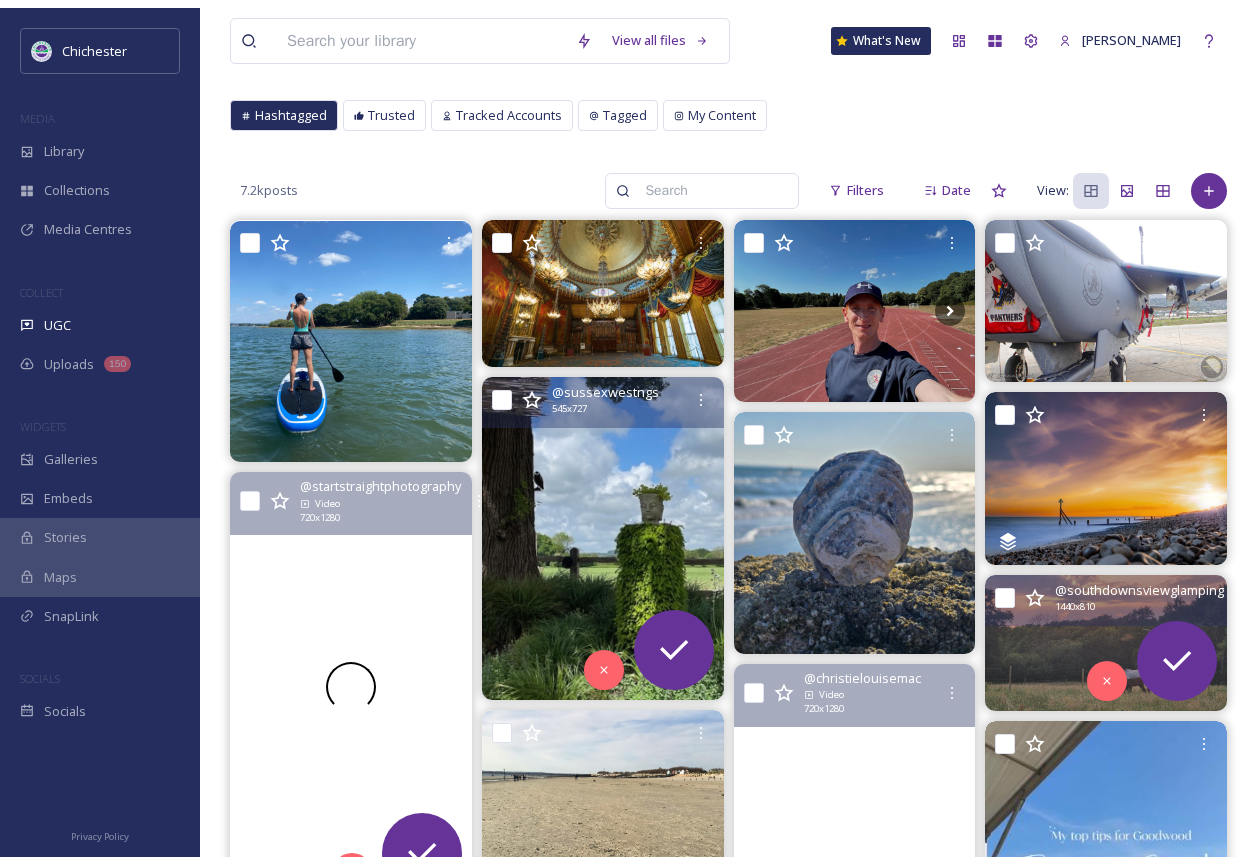 scroll, scrollTop: 0, scrollLeft: 0, axis: both 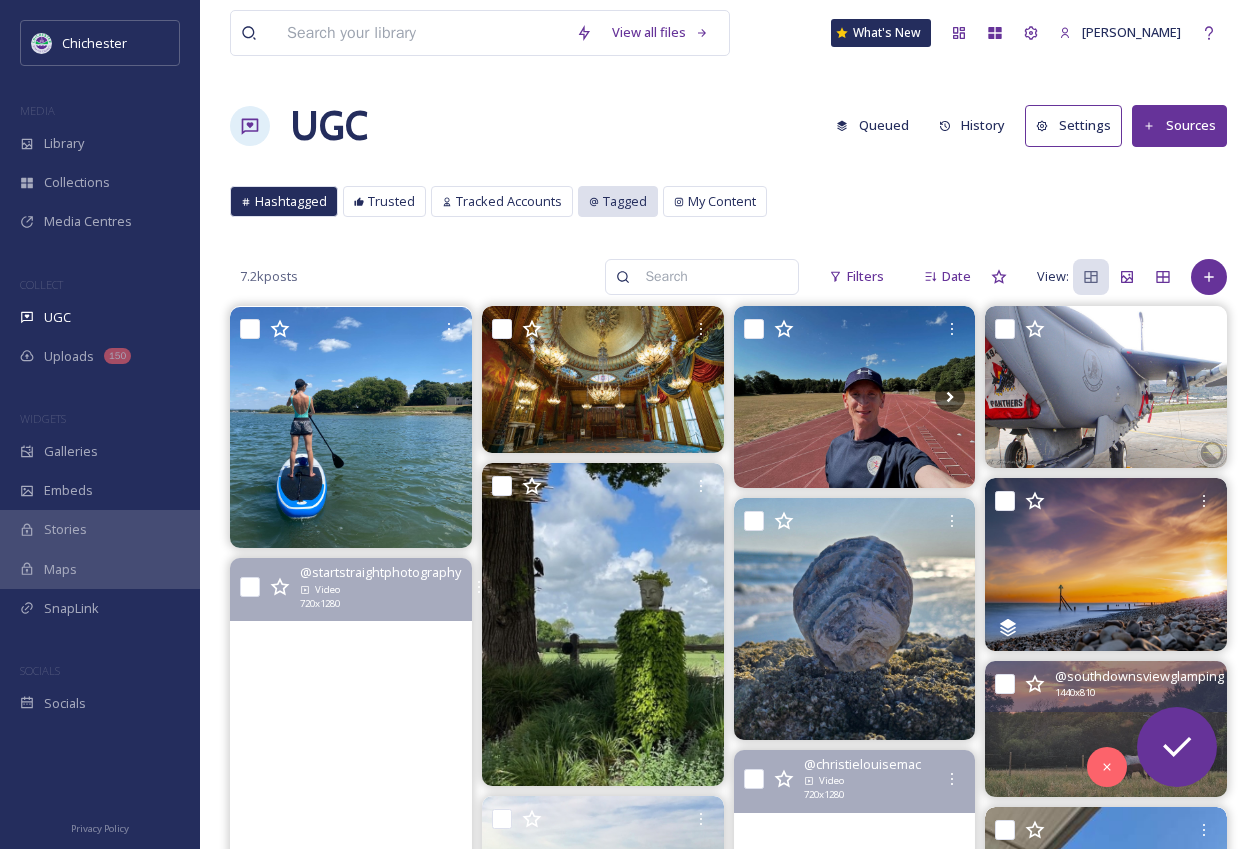 click on "Tagged" at bounding box center [625, 201] 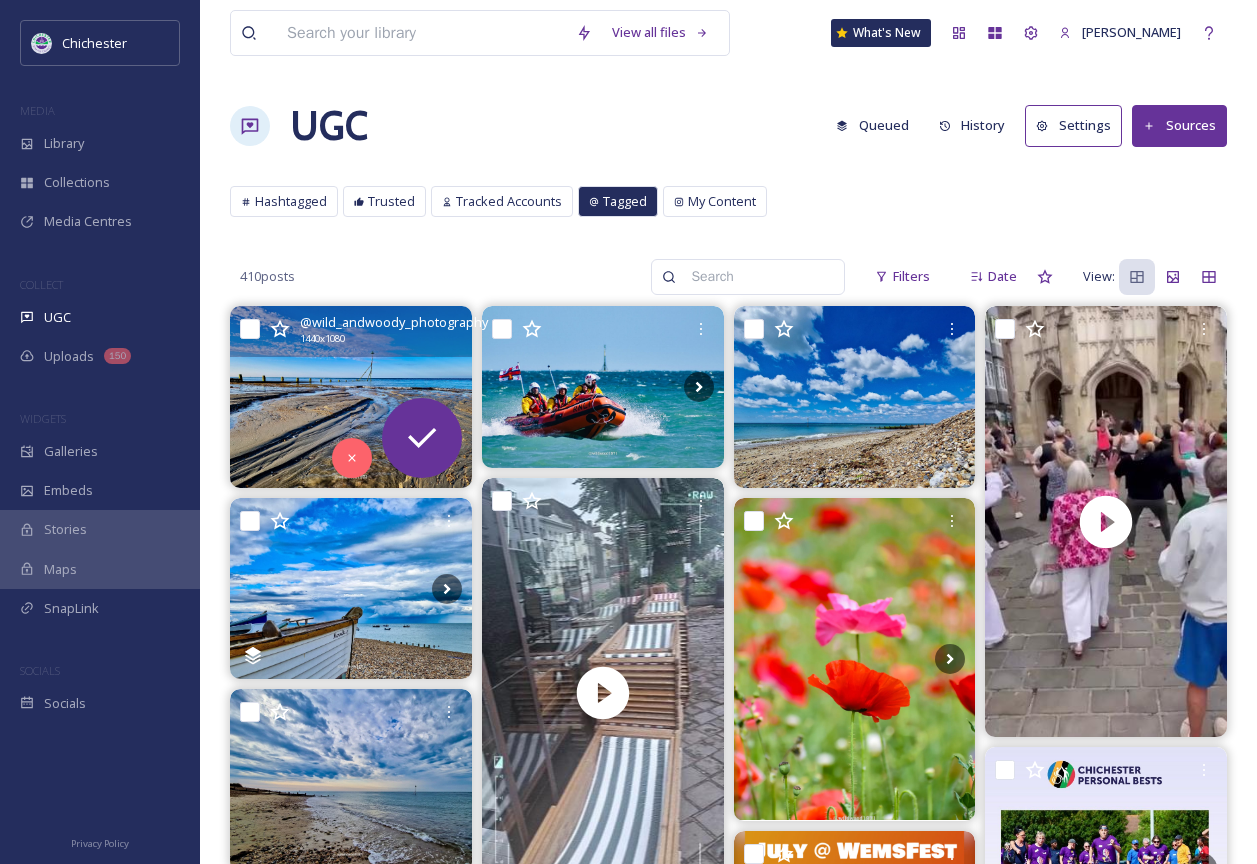 click at bounding box center [351, 396] 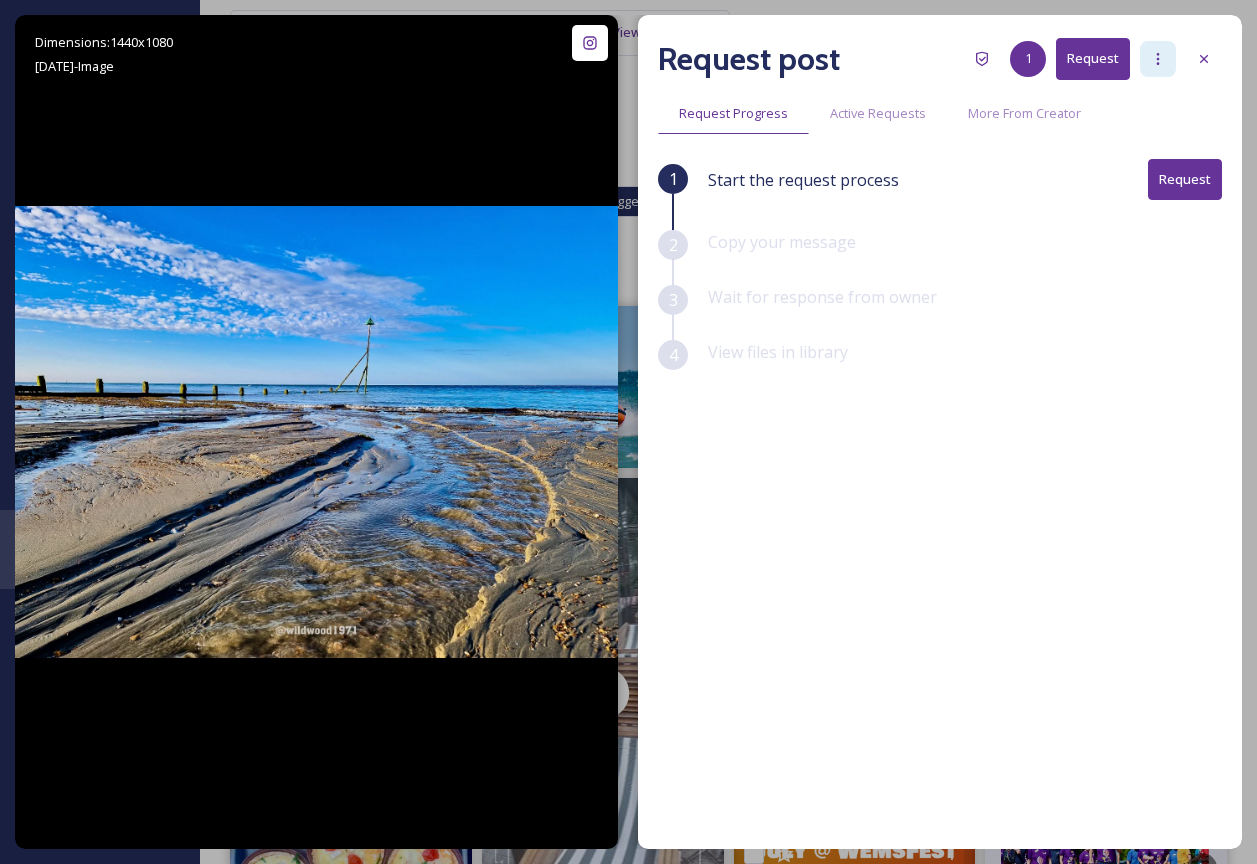 click at bounding box center (1158, 59) 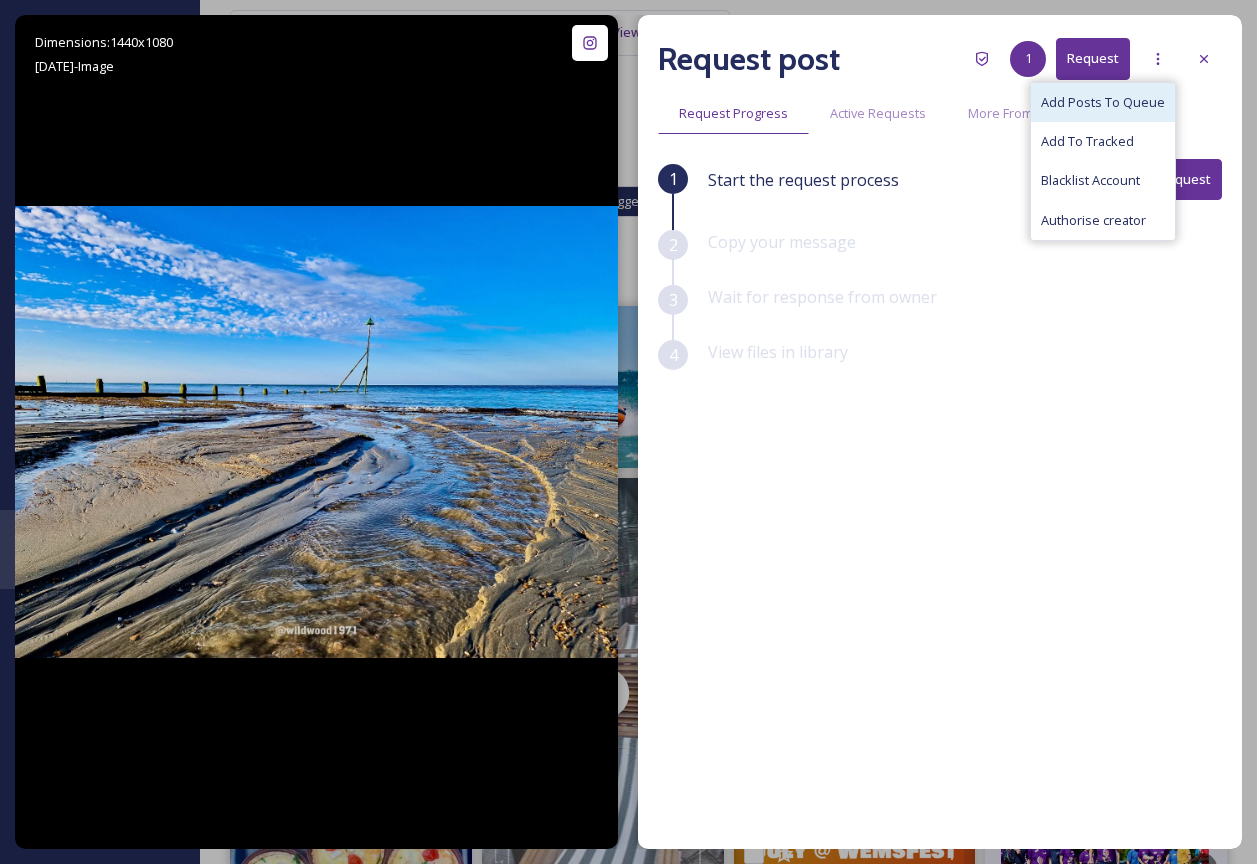 click on "Add Posts To Queue" at bounding box center [1103, 102] 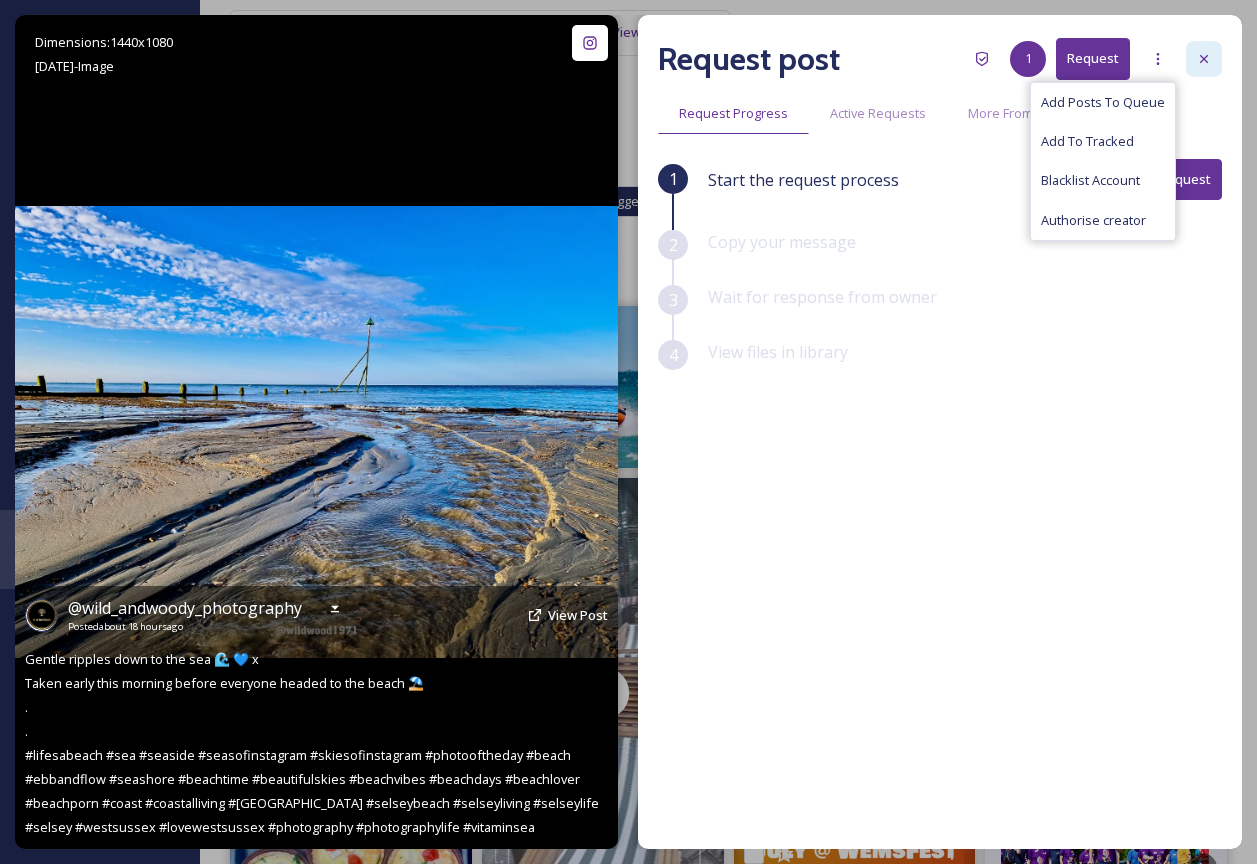click 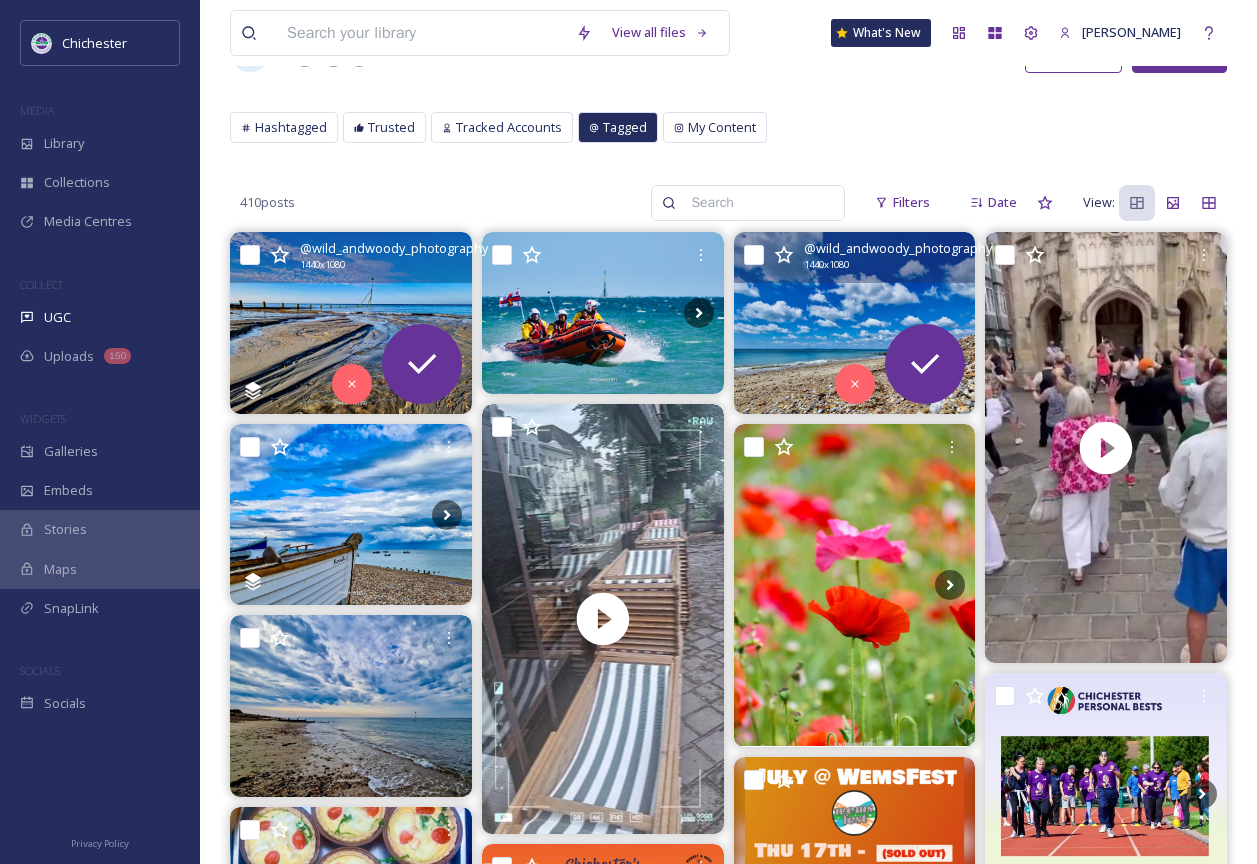 scroll, scrollTop: 0, scrollLeft: 0, axis: both 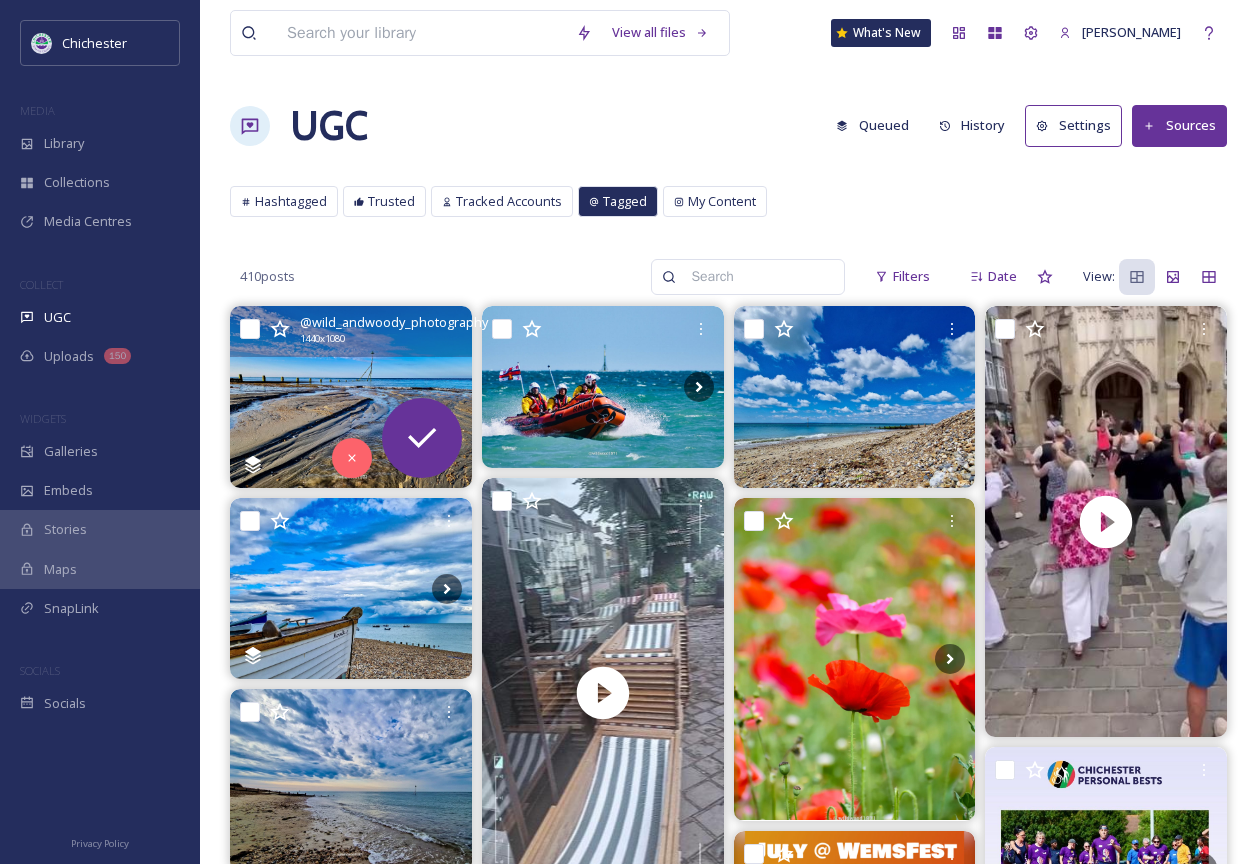 click on "Queued" at bounding box center (872, 125) 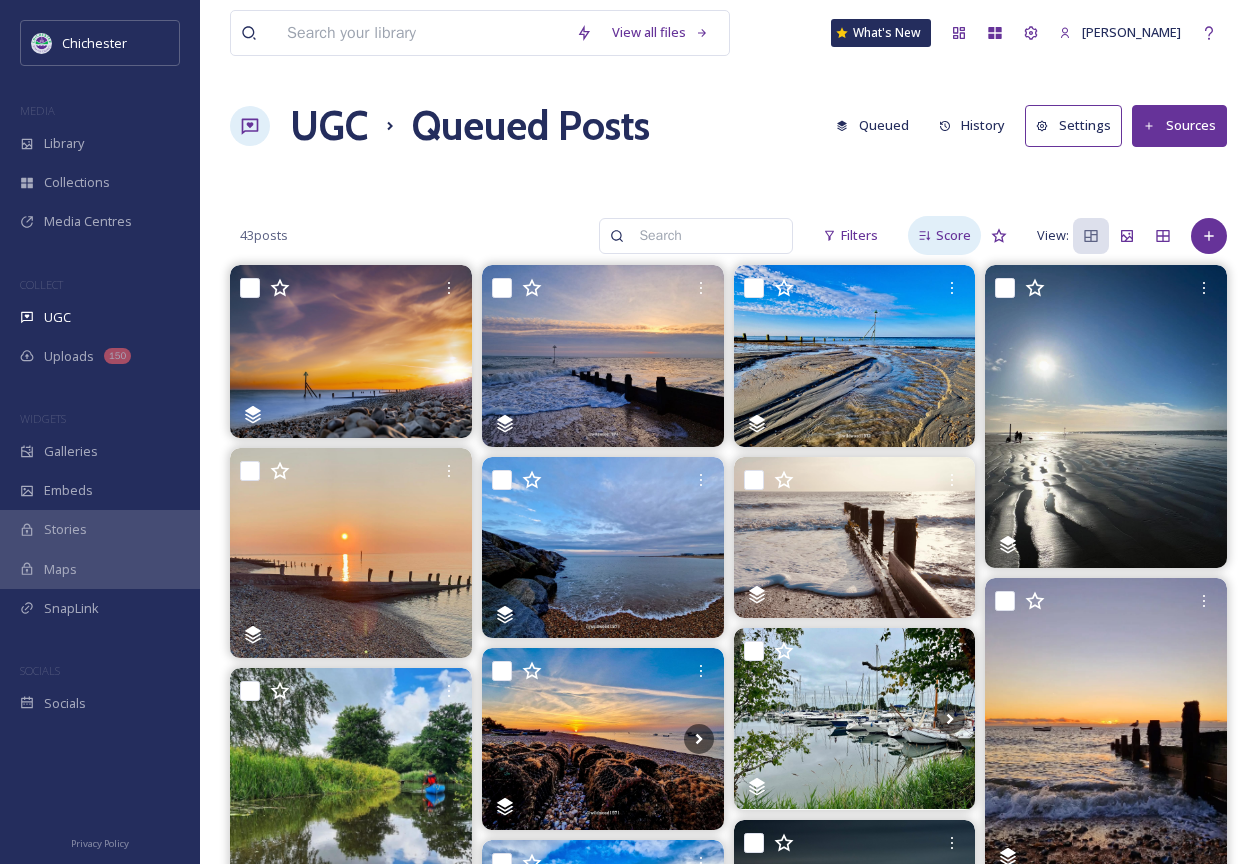 click on "Score" at bounding box center (953, 235) 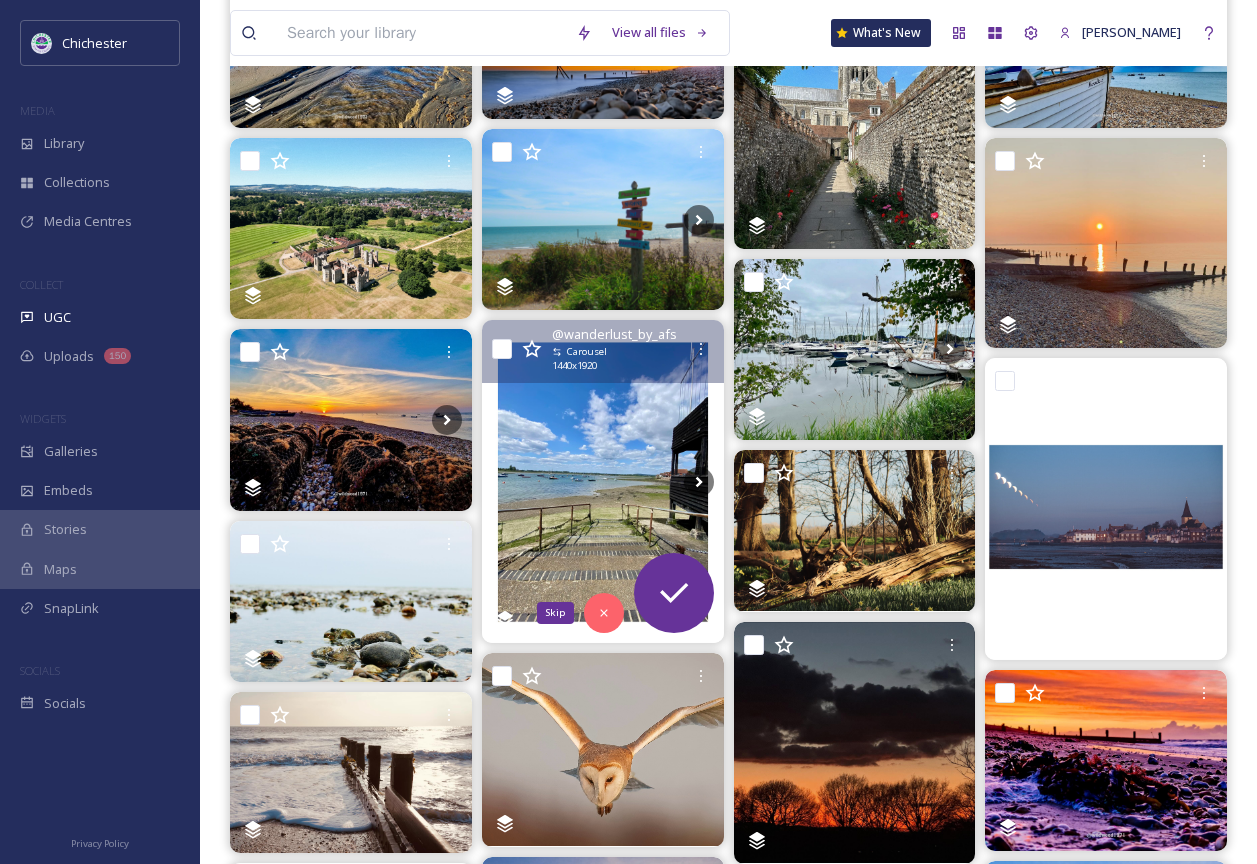 scroll, scrollTop: 120, scrollLeft: 0, axis: vertical 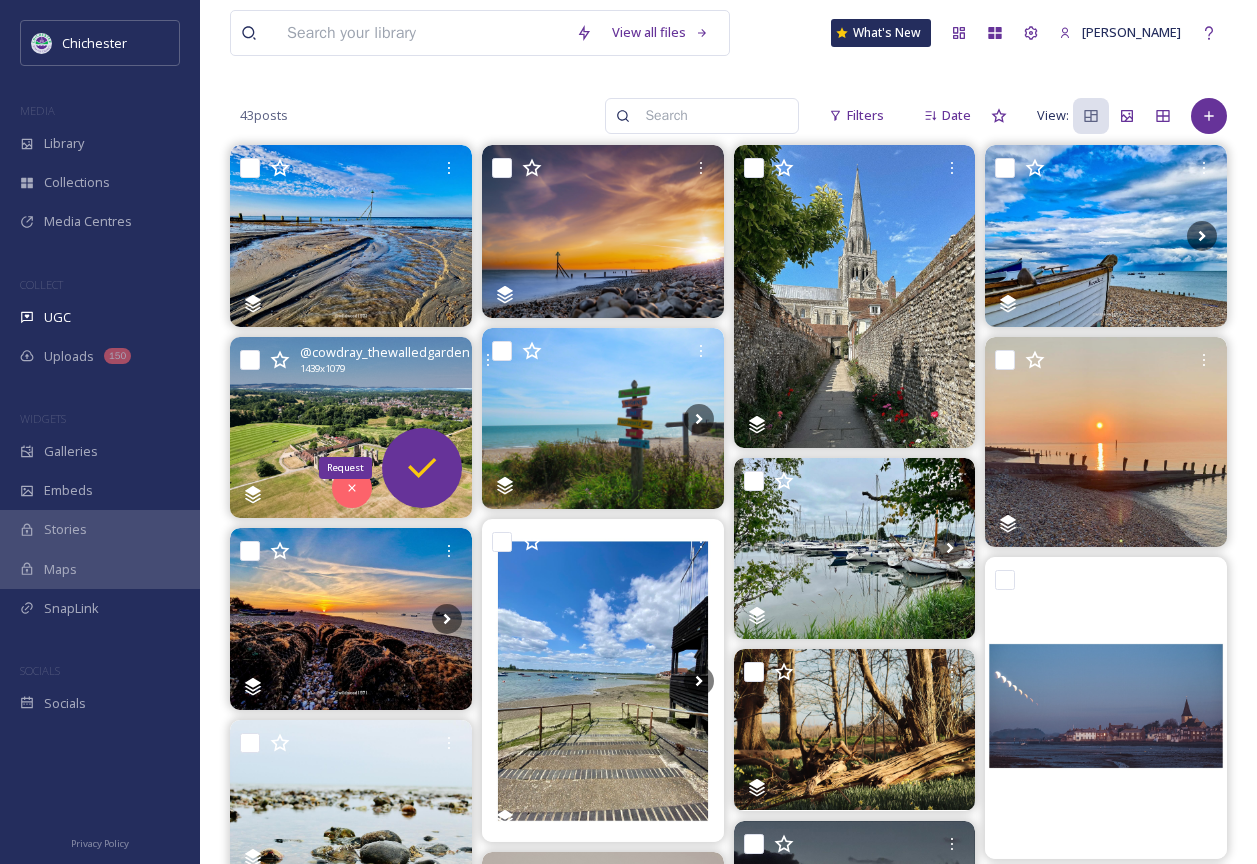click 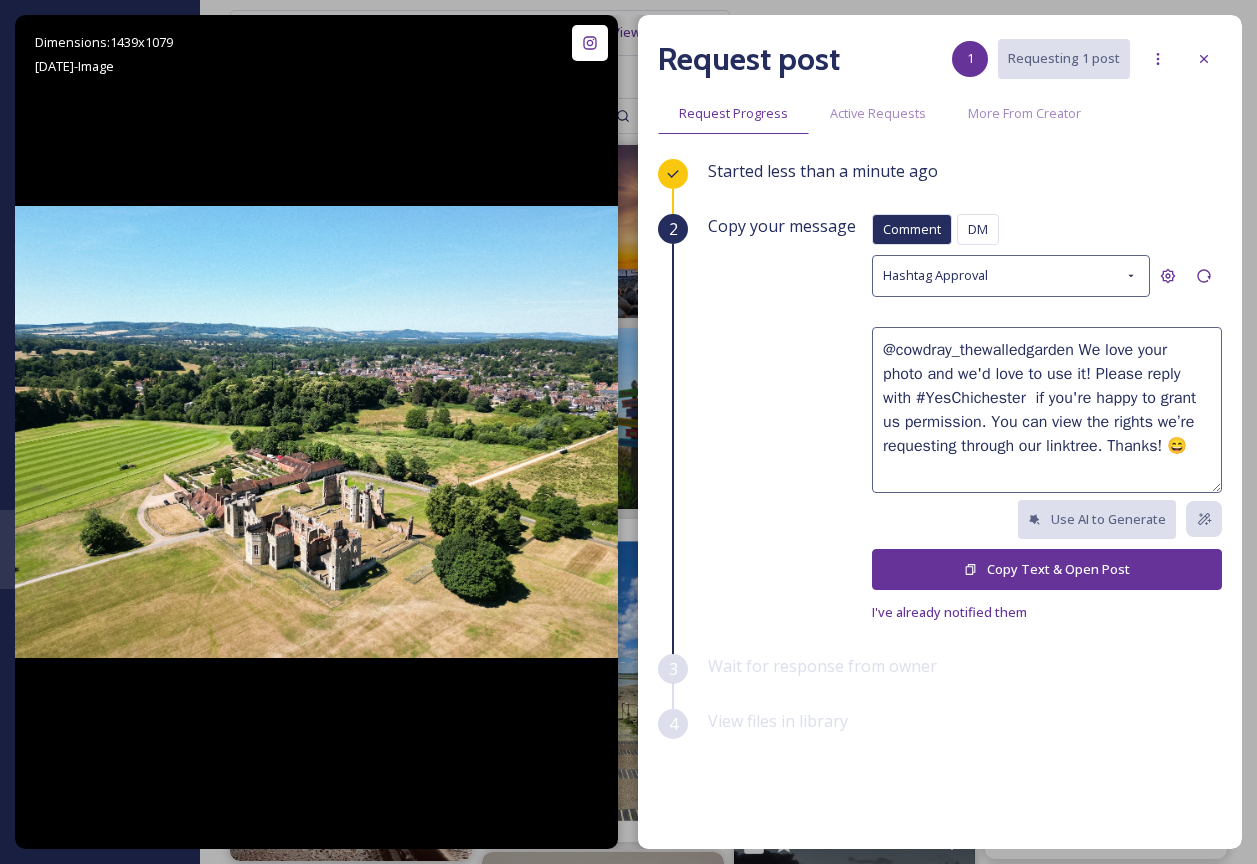 click on "Copy Text & Open Post" at bounding box center [1047, 569] 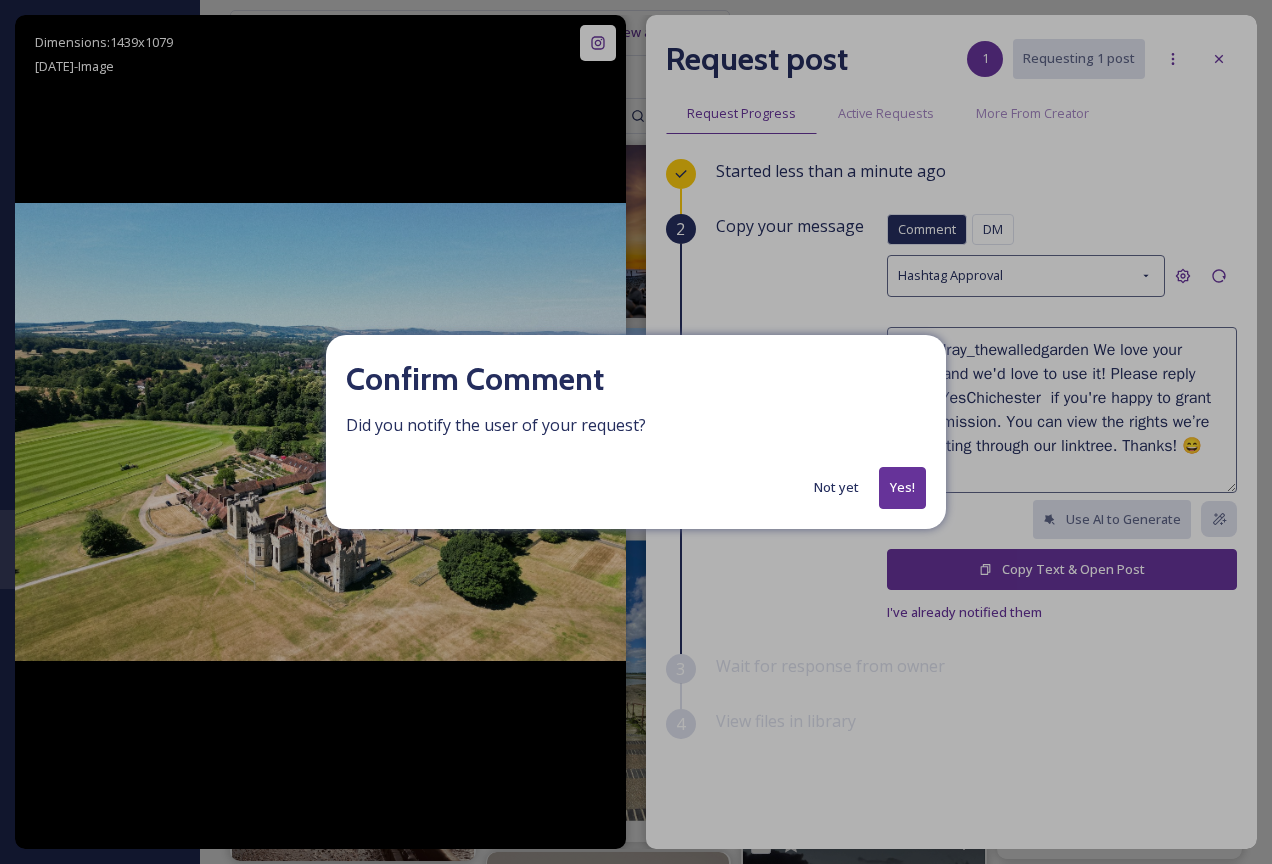 click on "Yes!" at bounding box center [902, 487] 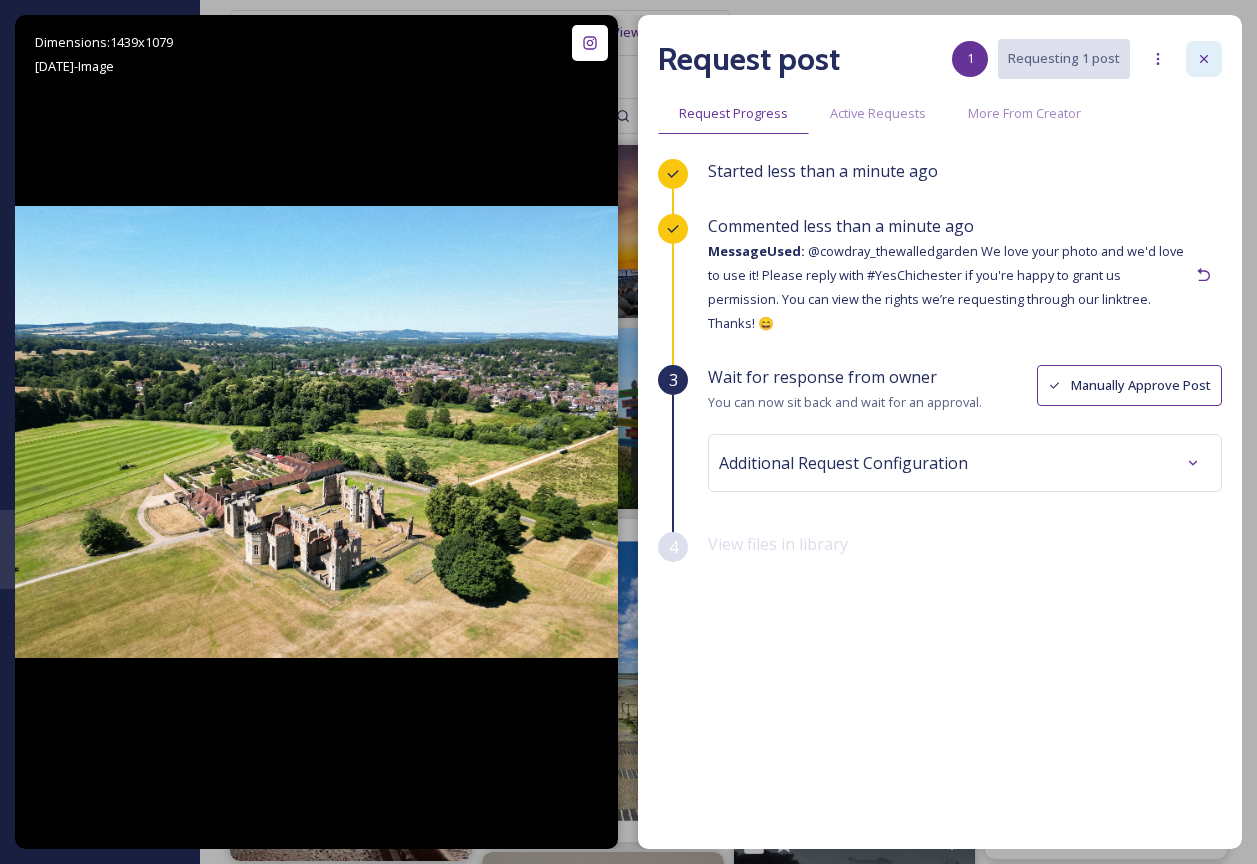 click at bounding box center [1204, 59] 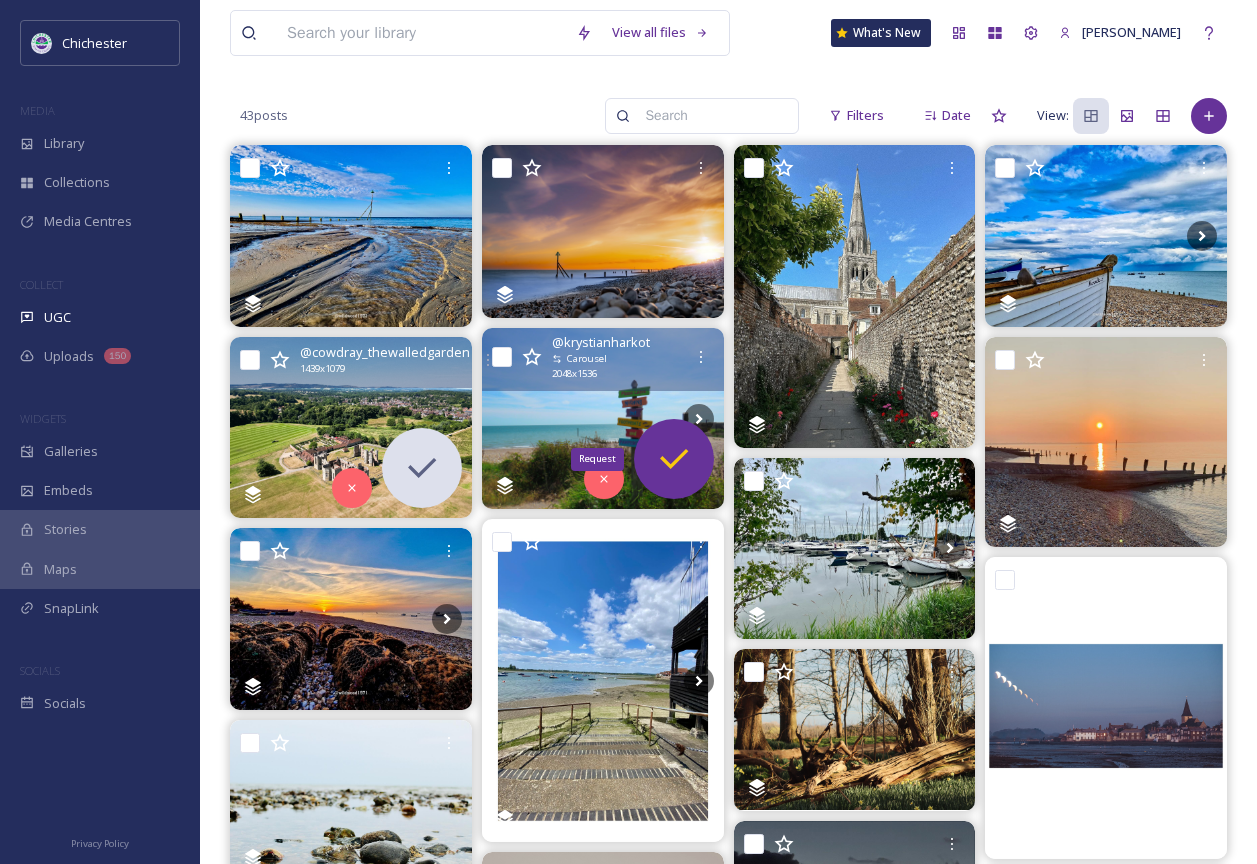 click on "Request" at bounding box center [674, 459] 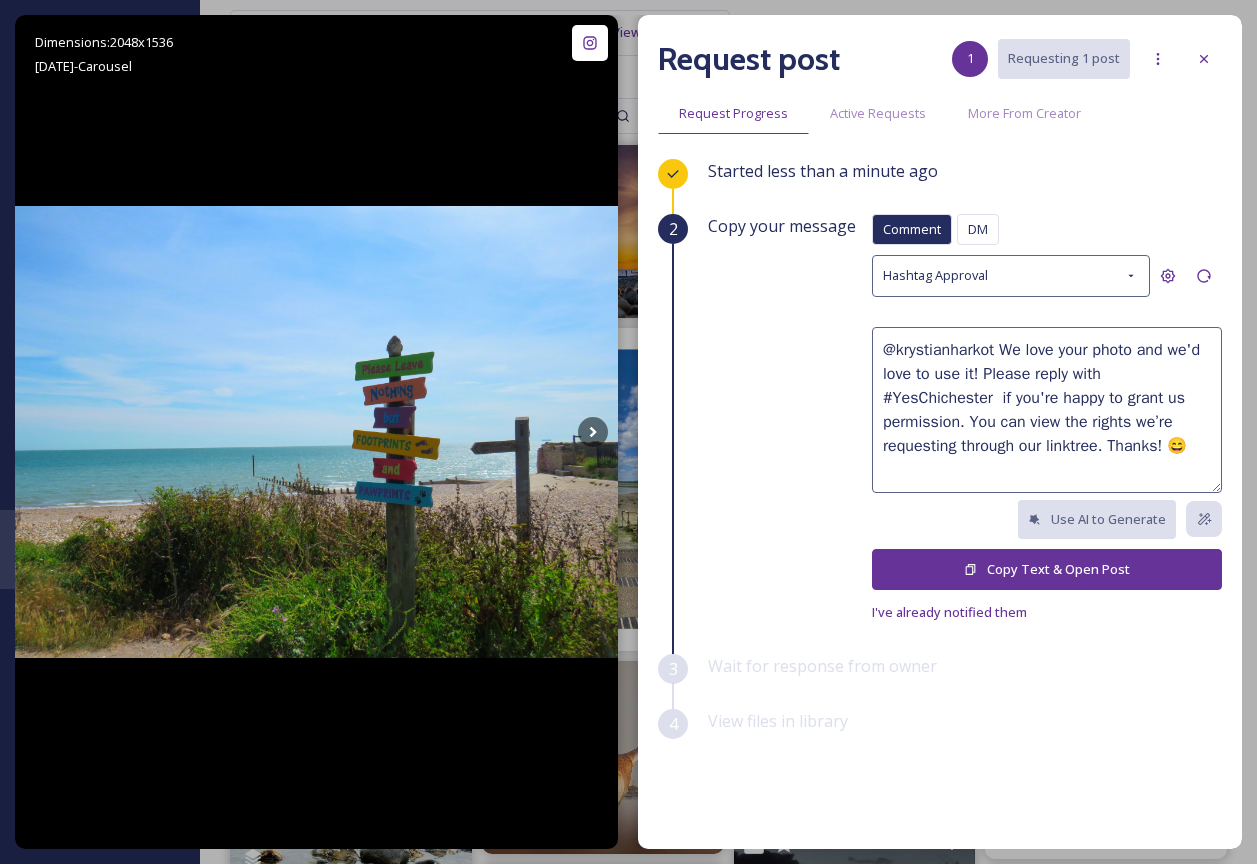 click on "Copy Text & Open Post" at bounding box center [1047, 569] 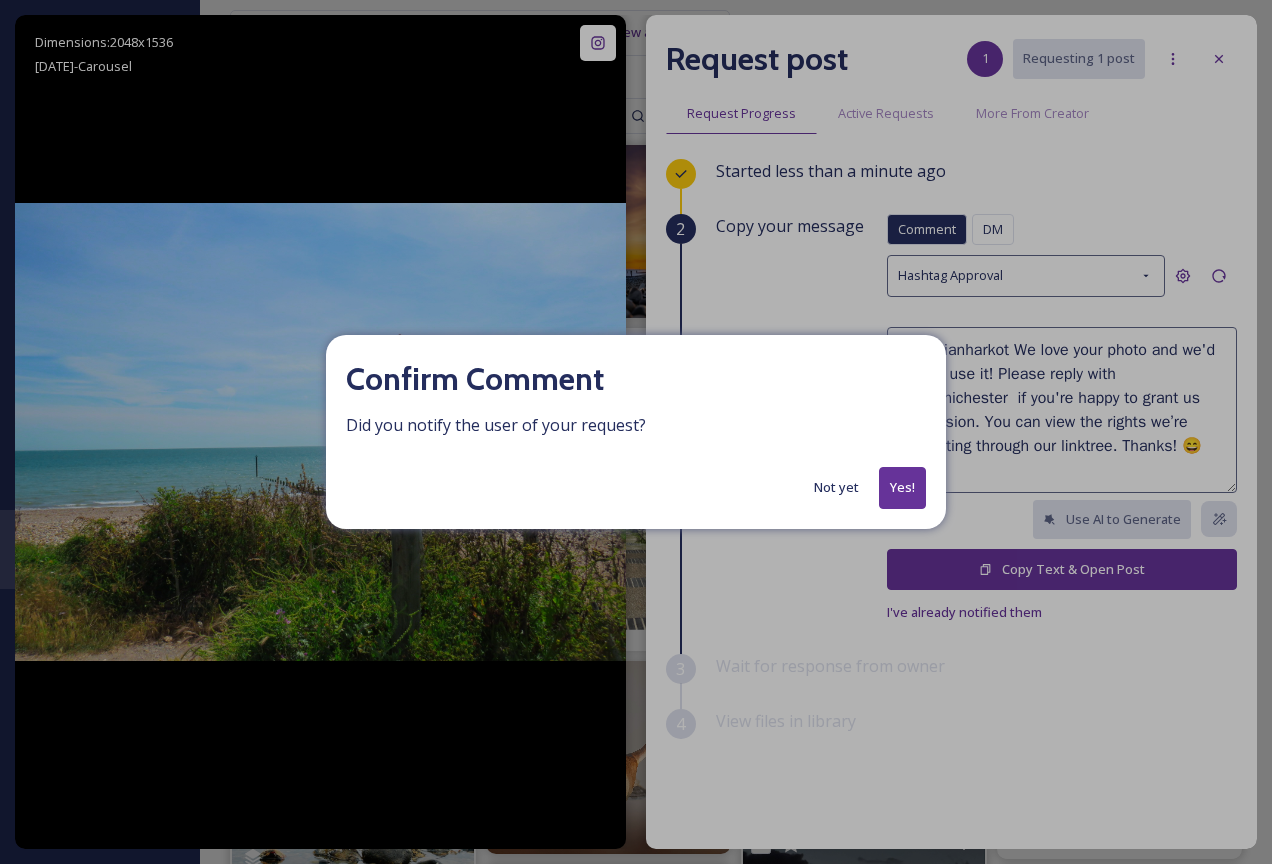 click on "Yes!" at bounding box center (902, 487) 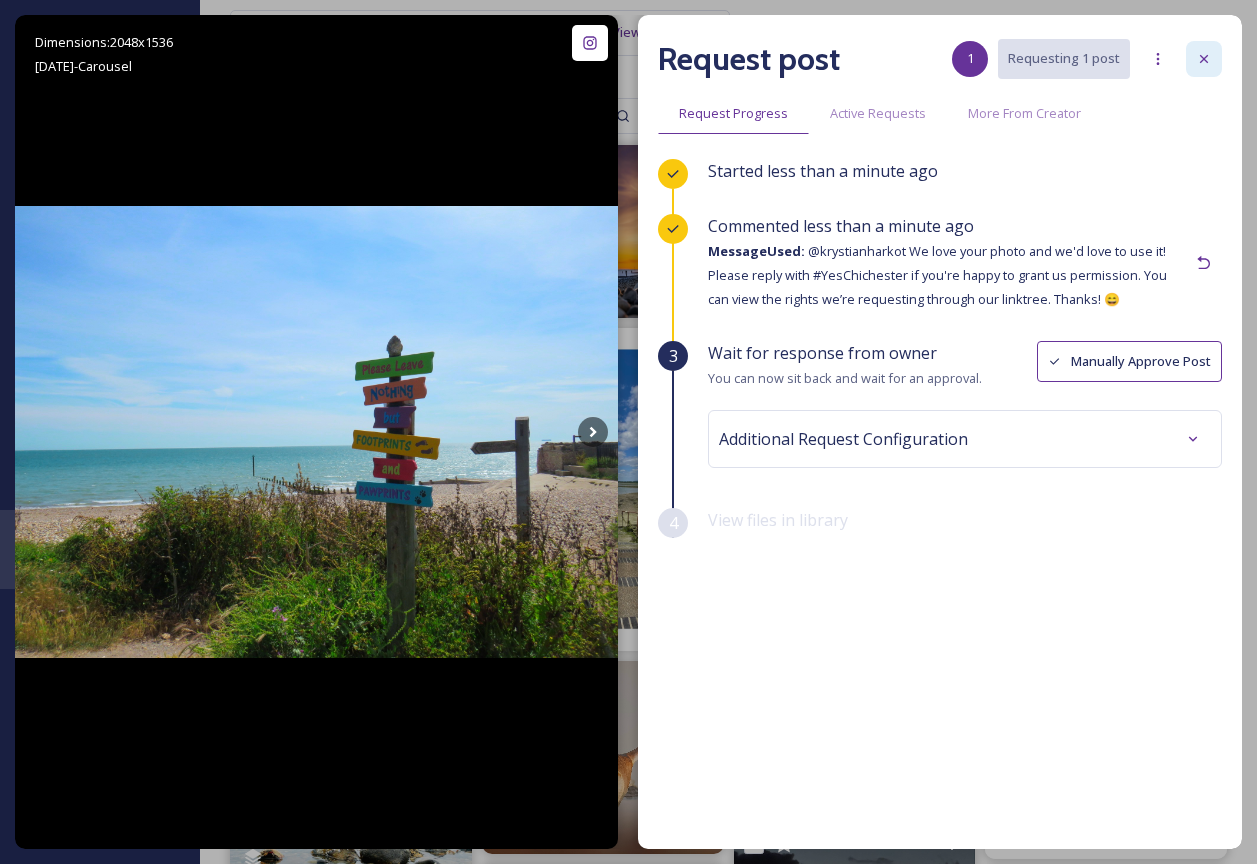 click at bounding box center (1204, 59) 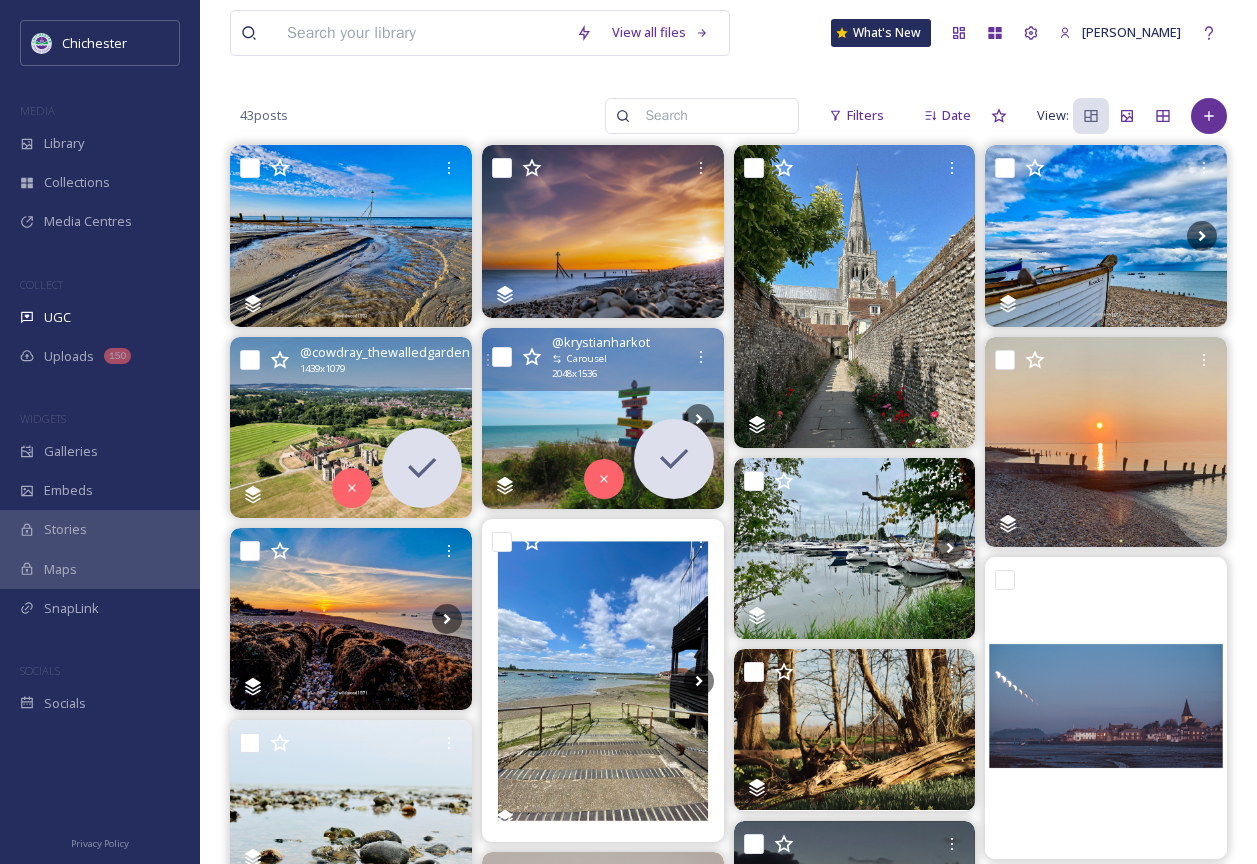 scroll, scrollTop: 20, scrollLeft: 0, axis: vertical 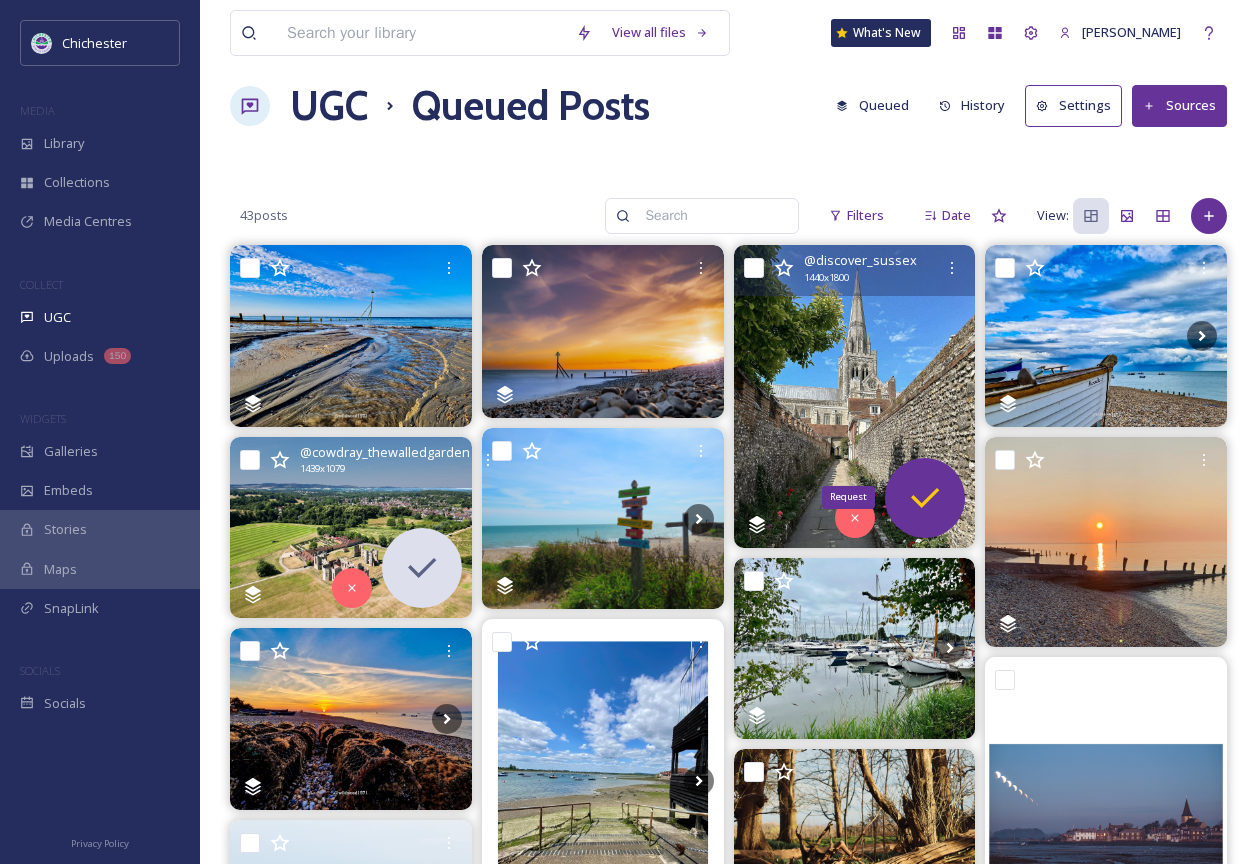 click 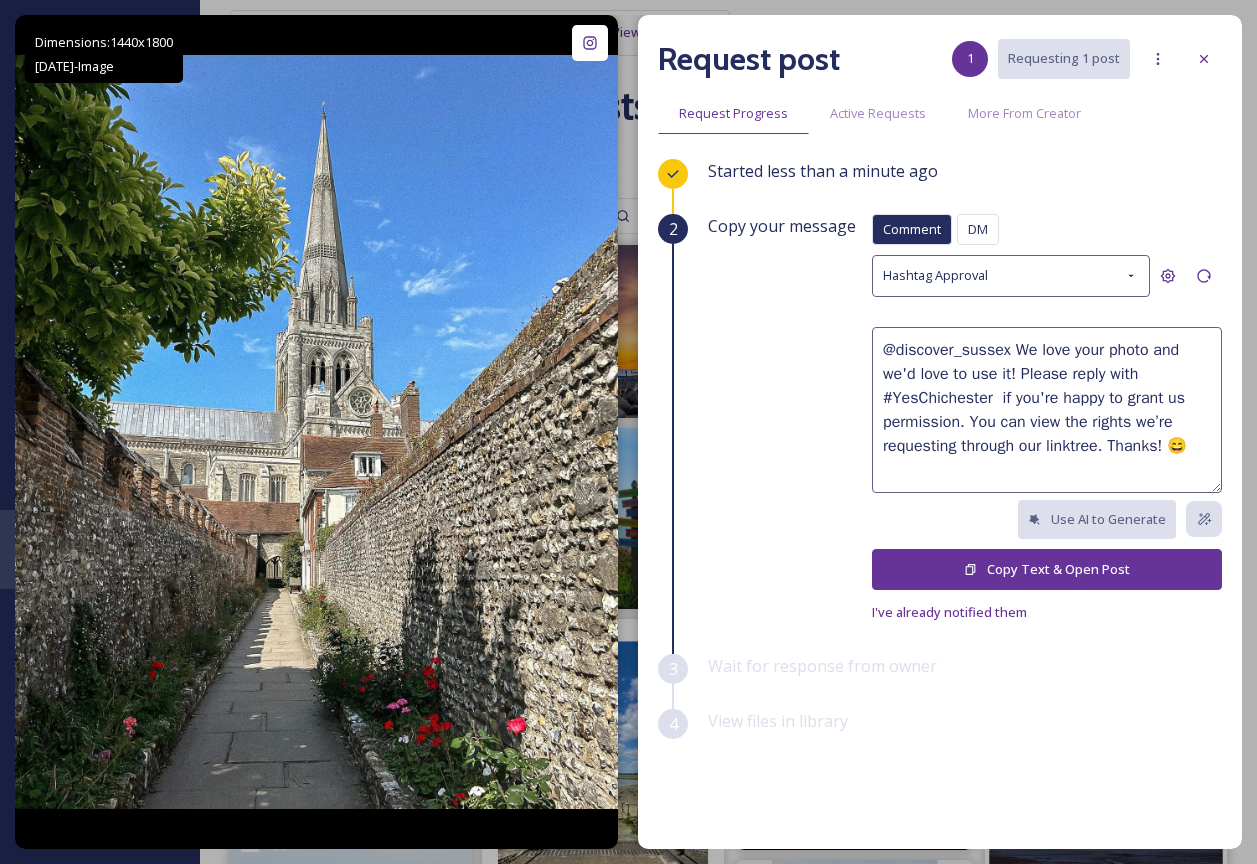 click on "Copy Text & Open Post" at bounding box center (1047, 569) 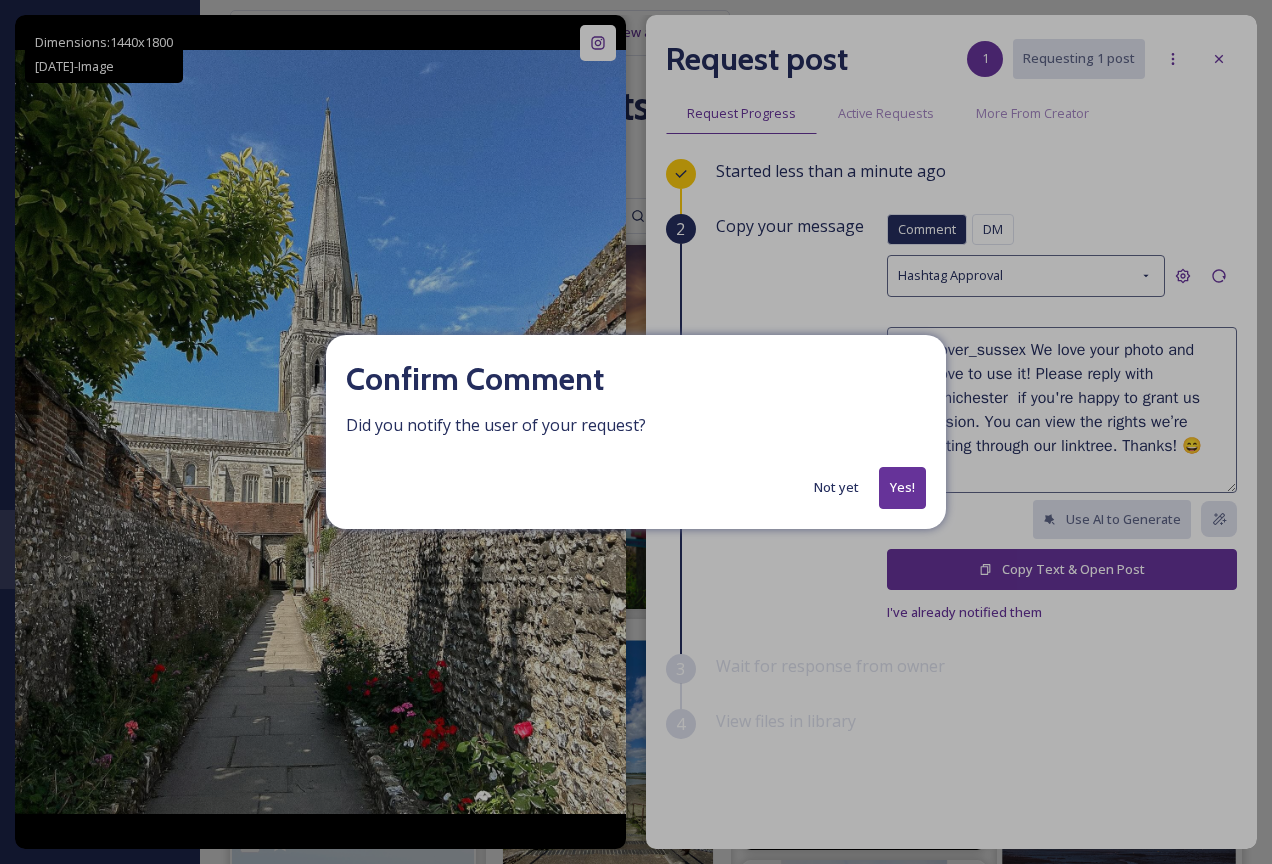 click on "Yes!" at bounding box center (902, 487) 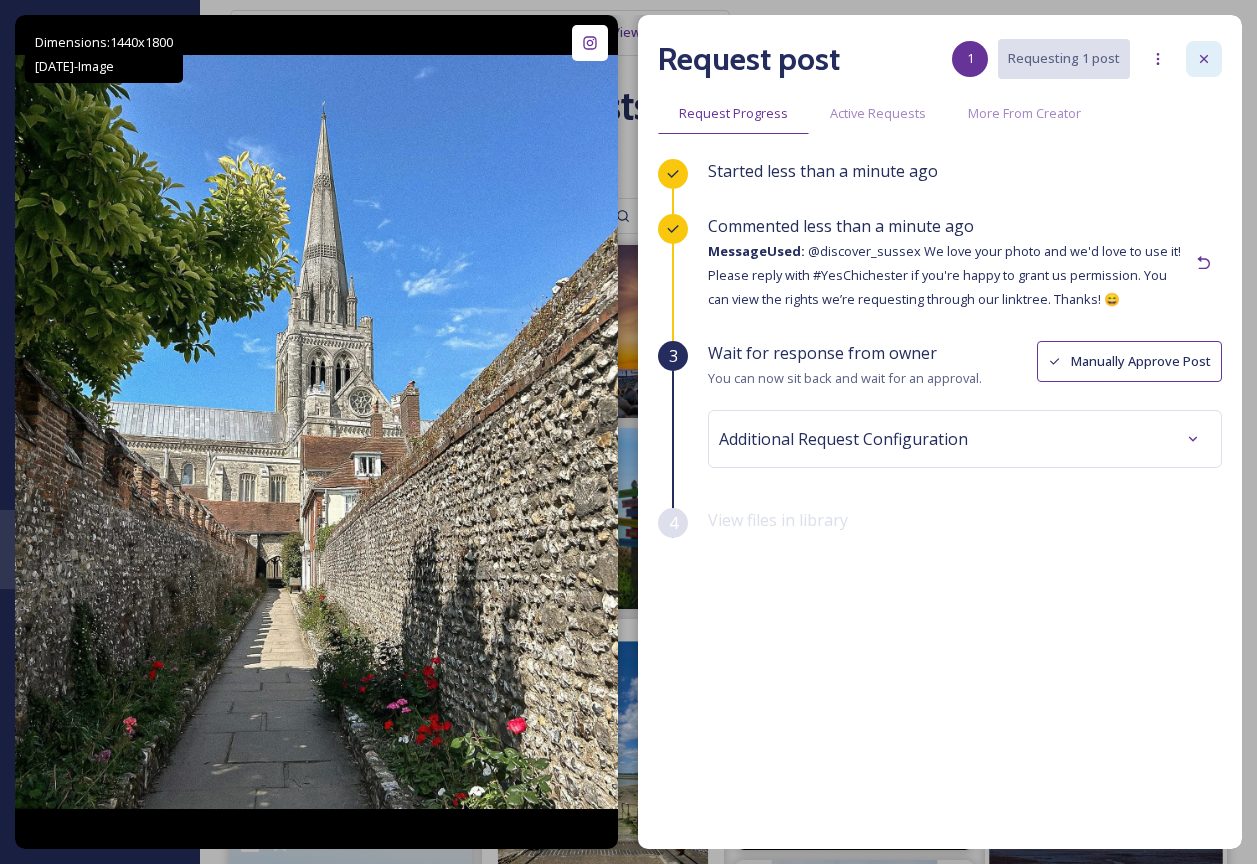 click 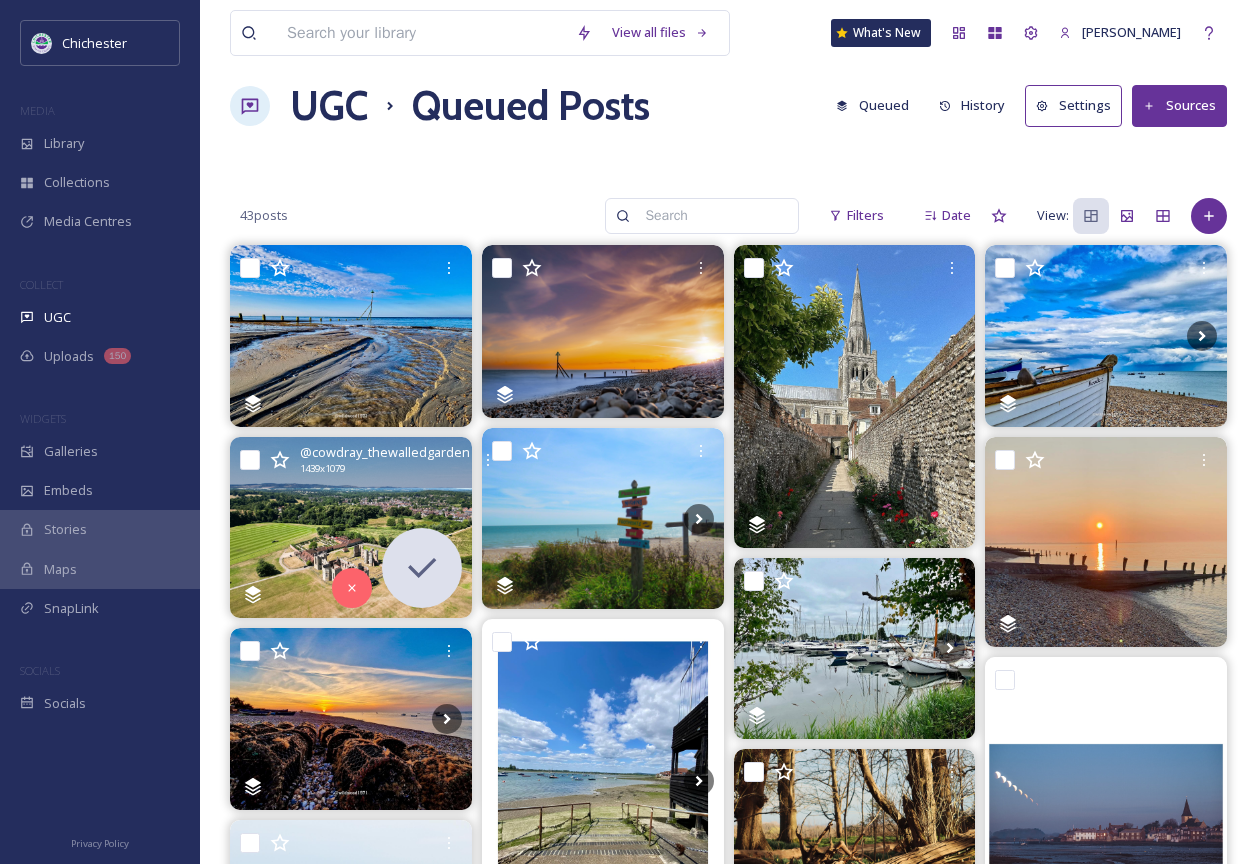 click on "UGC" at bounding box center [329, 106] 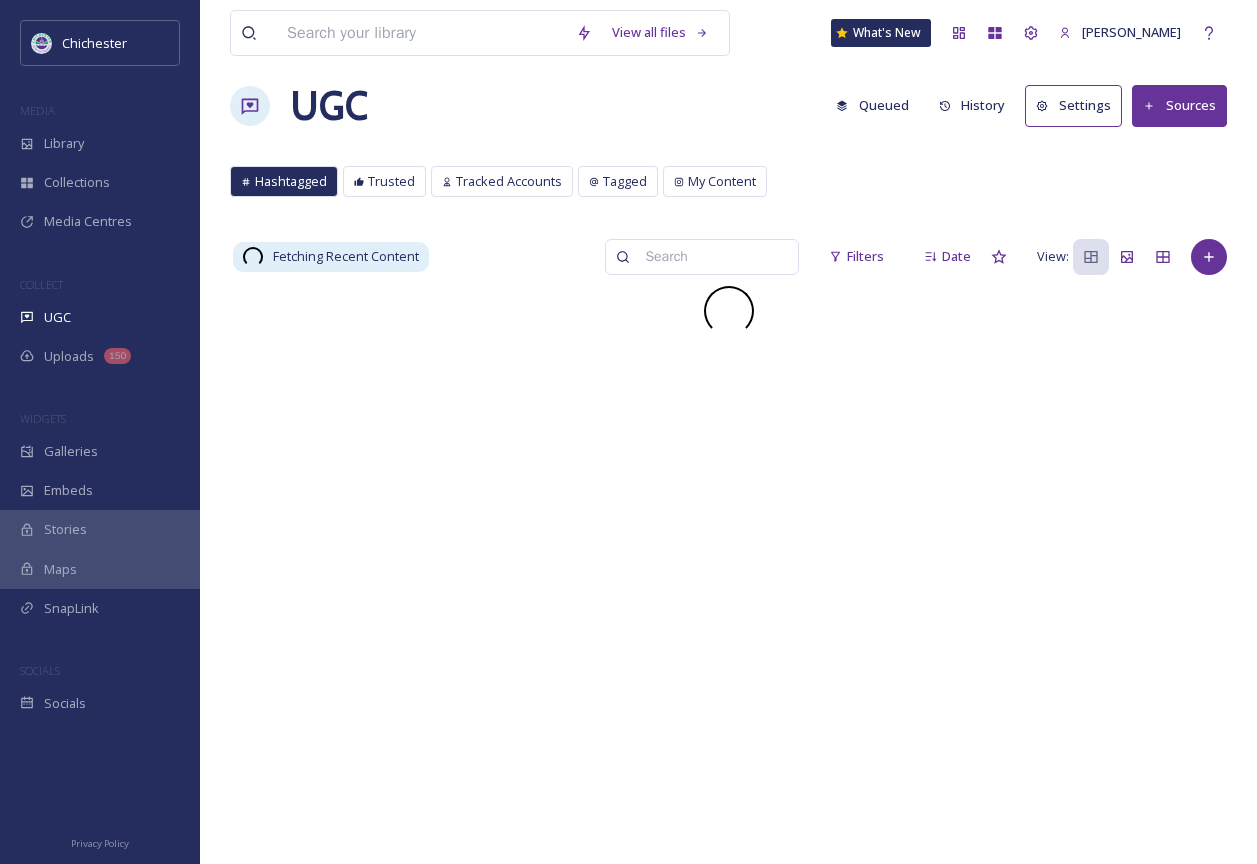 scroll, scrollTop: 0, scrollLeft: 0, axis: both 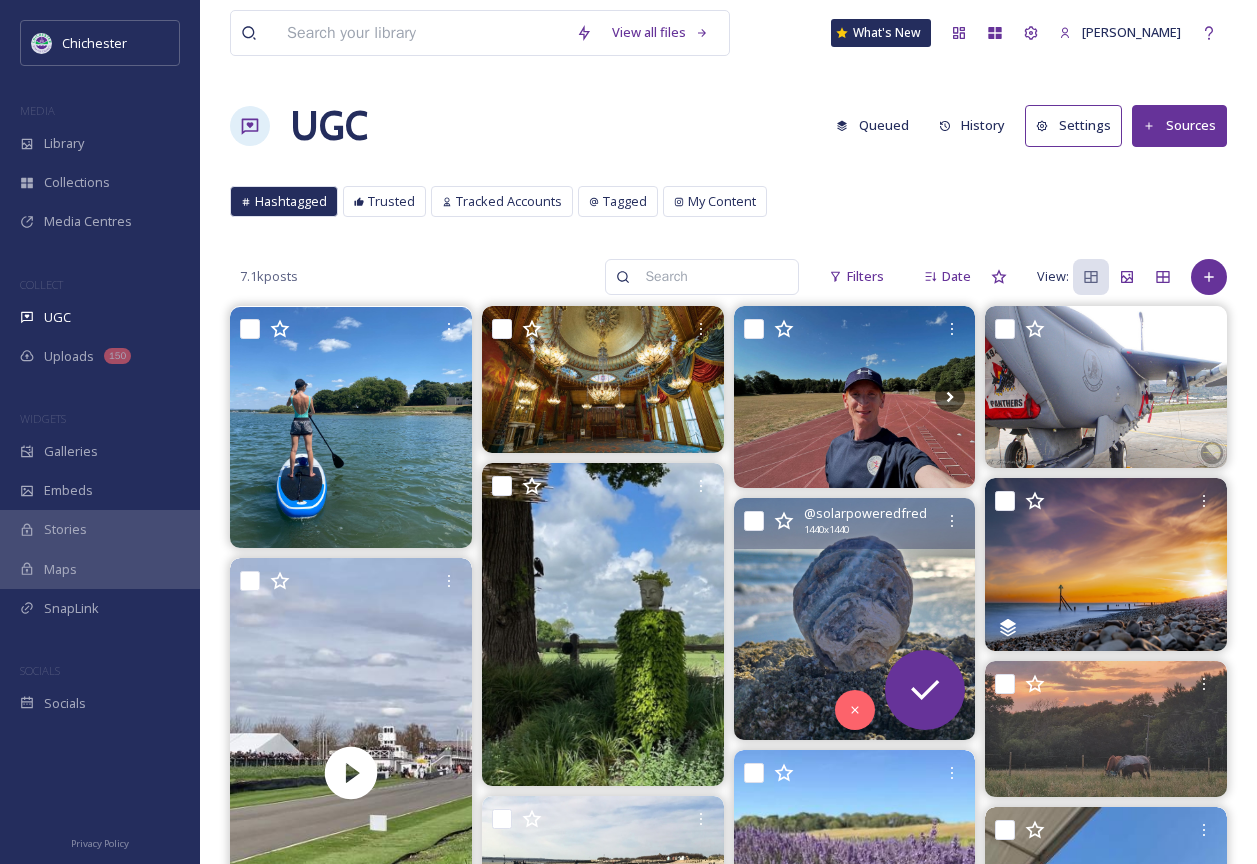 click at bounding box center (855, 619) 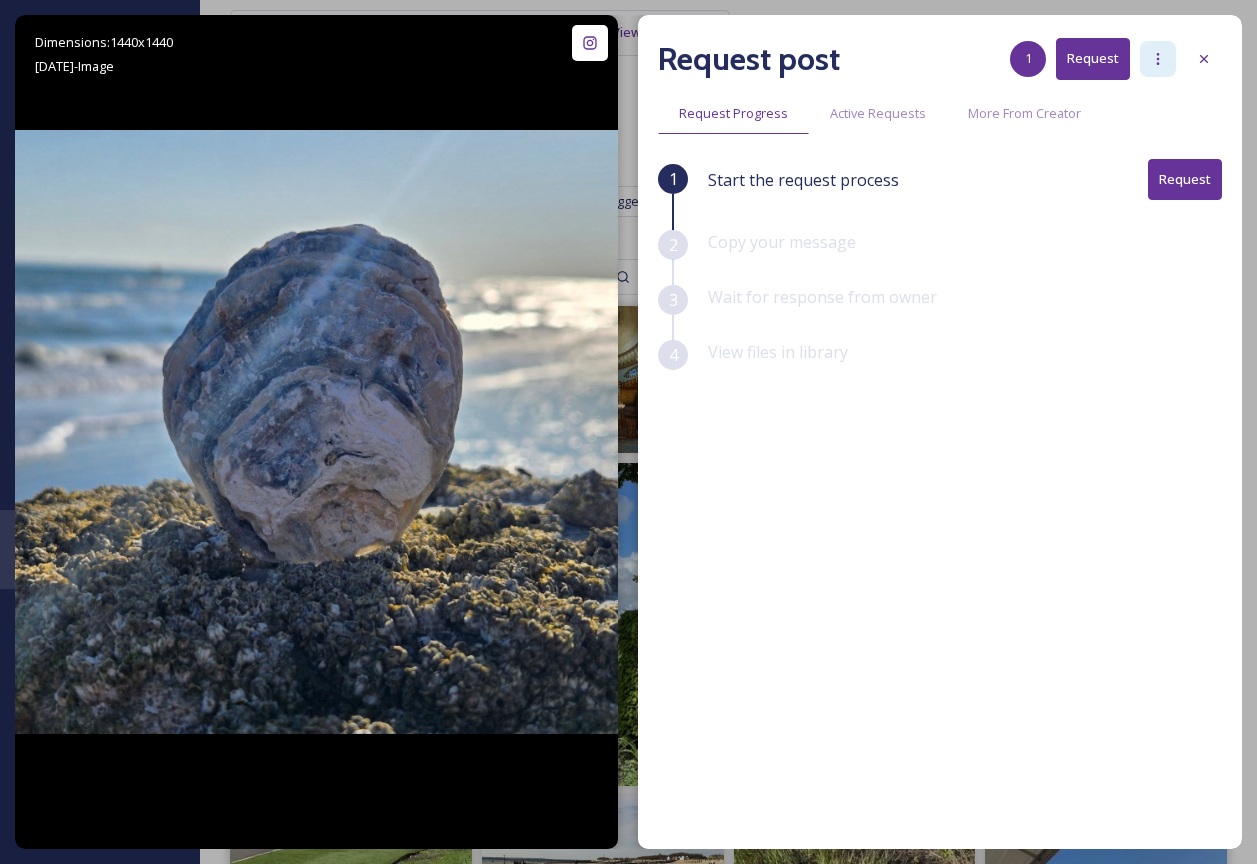 click 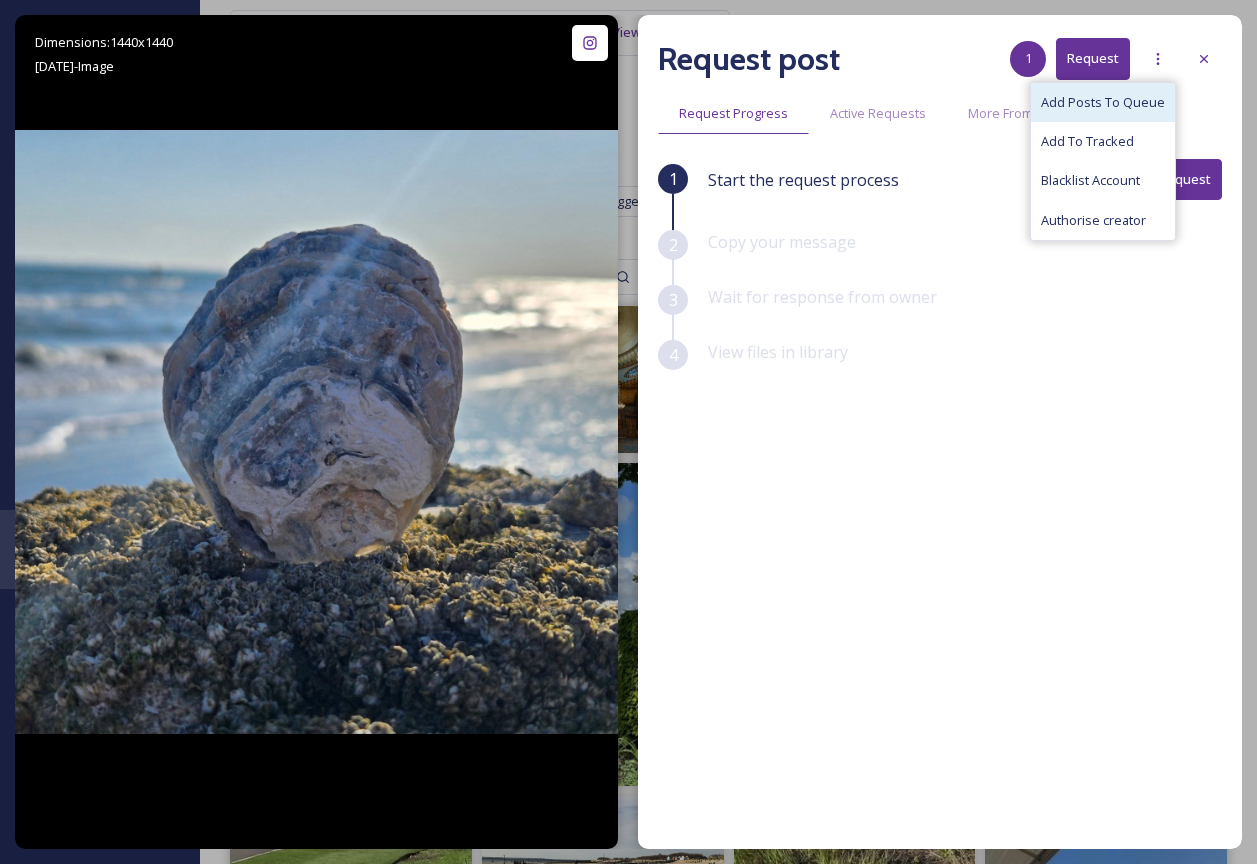 click on "Add Posts To Queue" at bounding box center (1103, 102) 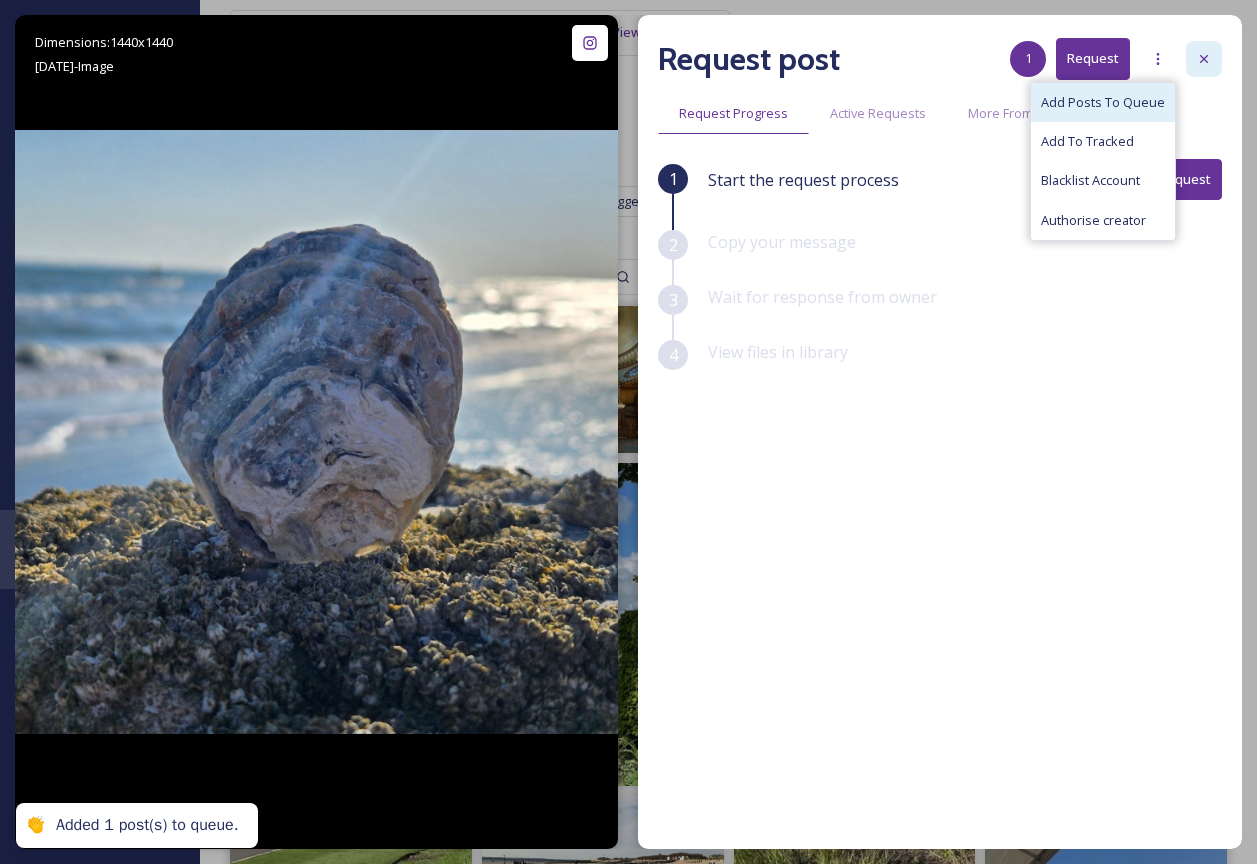 click at bounding box center [1204, 59] 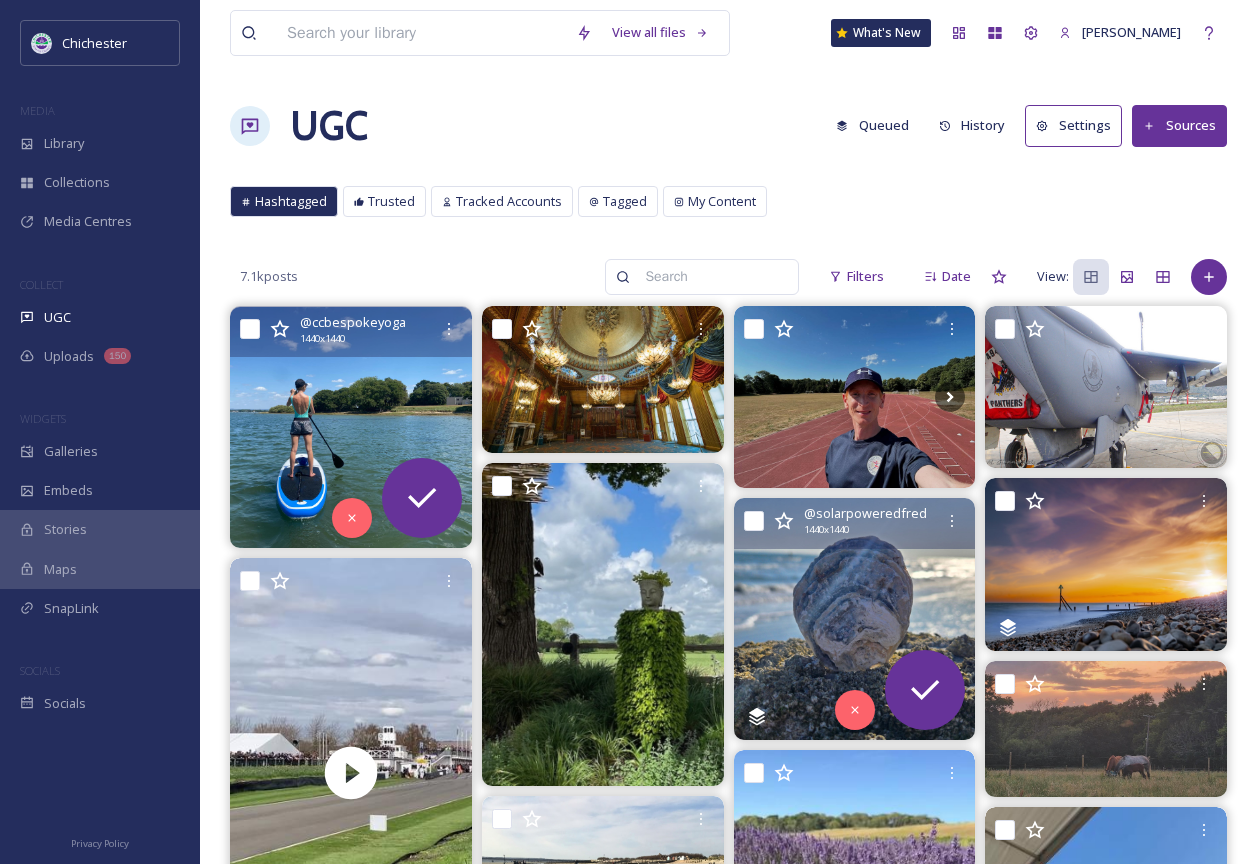 scroll, scrollTop: 200, scrollLeft: 0, axis: vertical 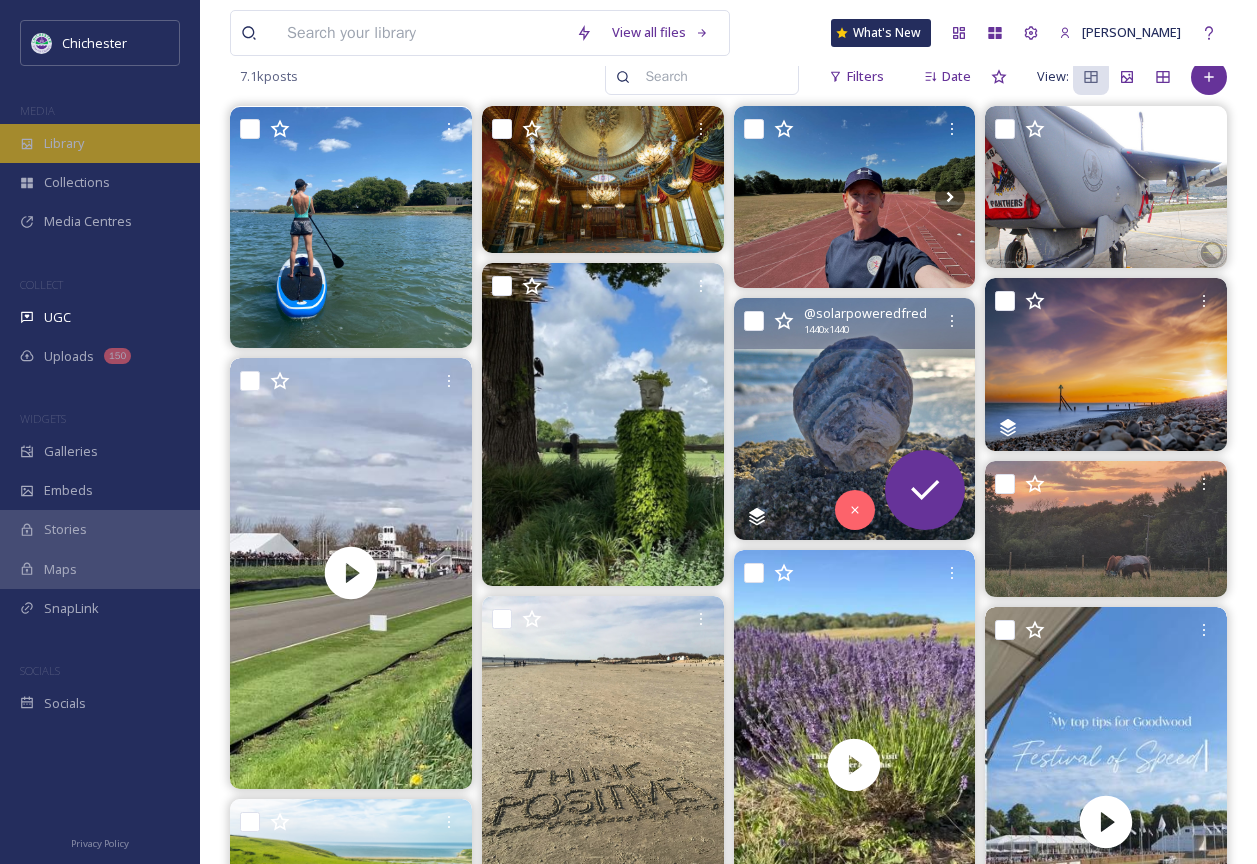 click on "Library" at bounding box center [100, 143] 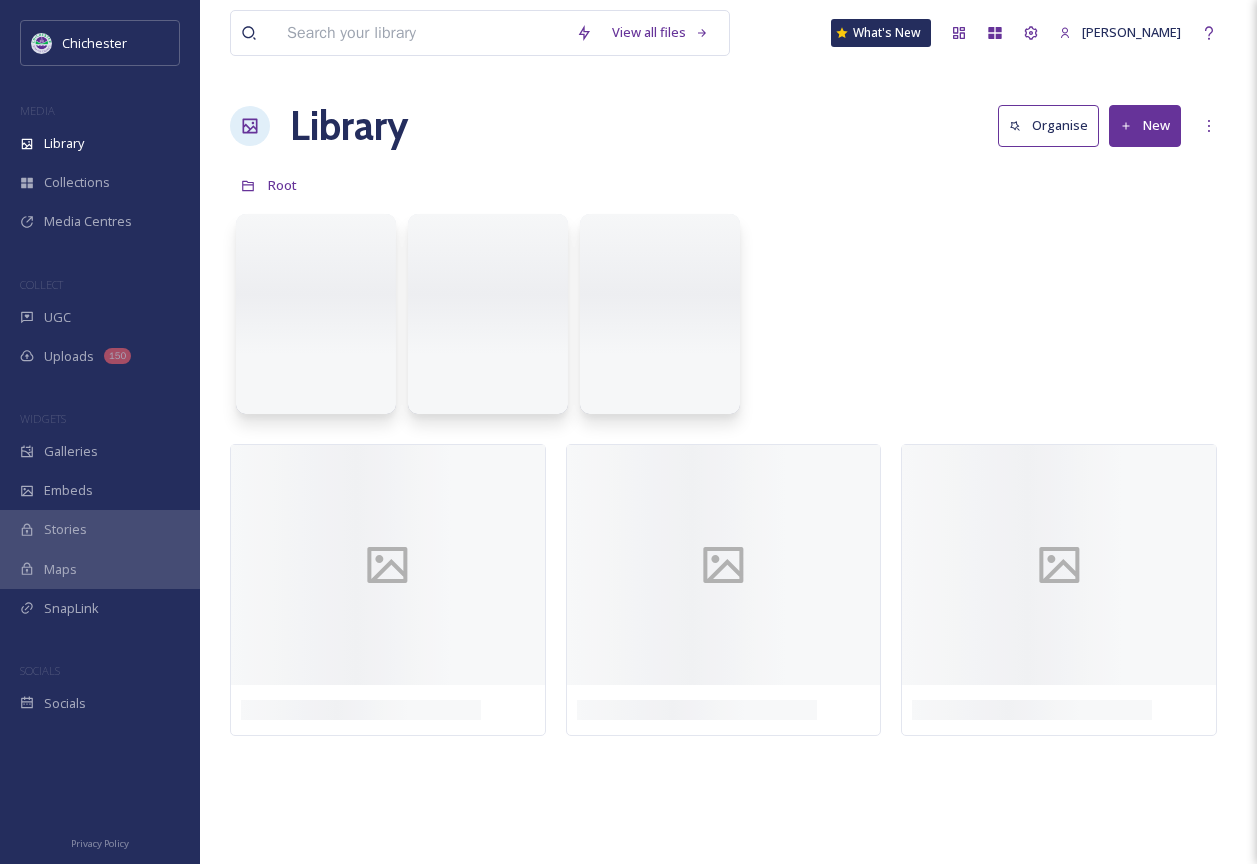 scroll, scrollTop: 0, scrollLeft: 0, axis: both 